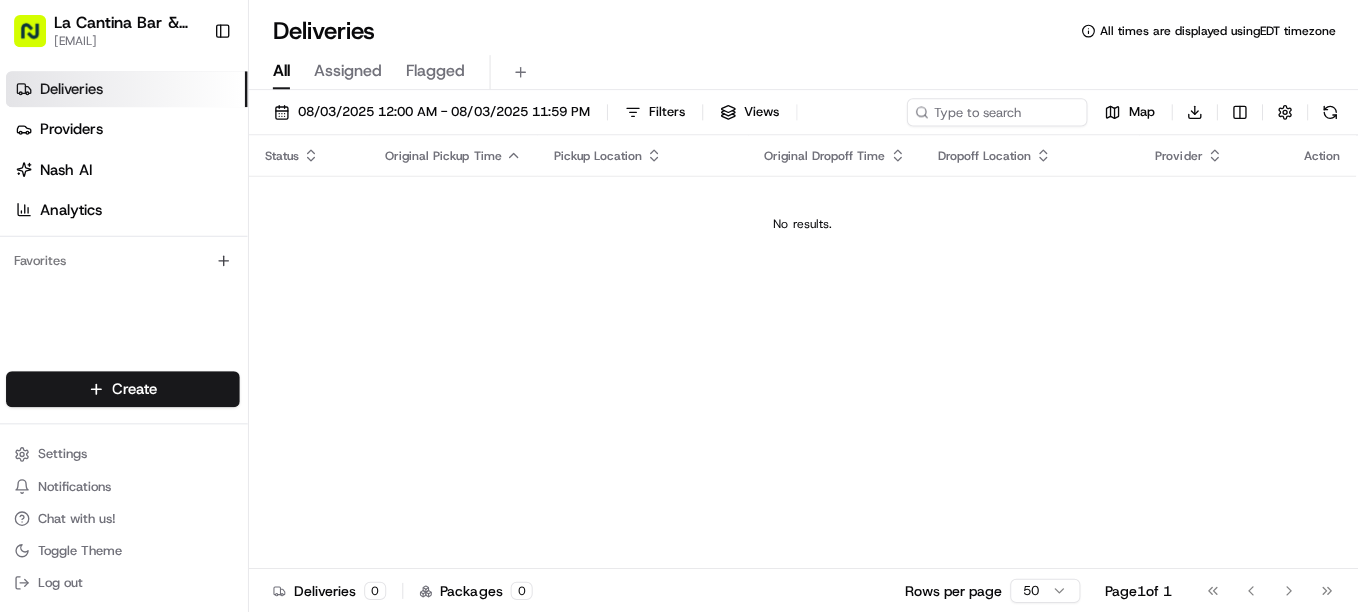scroll, scrollTop: 0, scrollLeft: 0, axis: both 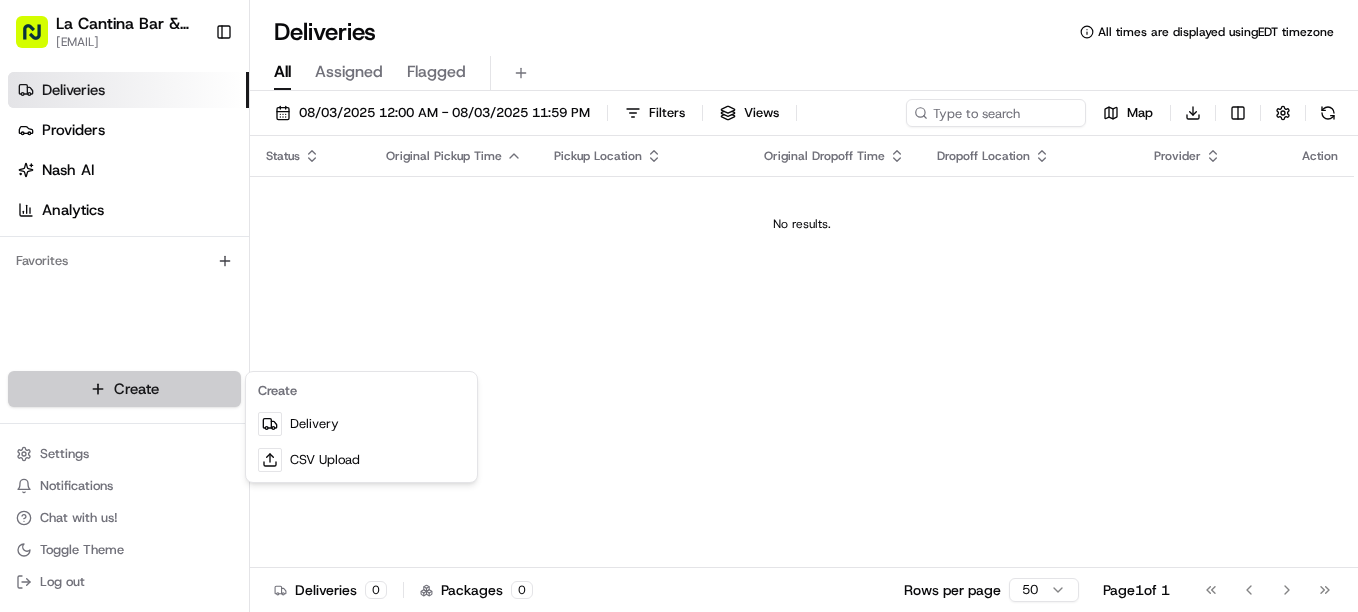 click on "La Cantina Bar & Grill [EMAIL] Toggle Sidebar Deliveries Providers Nash AI Analytics Favorites Main Menu Members & Organization Organization Users Roles Preferences Customization Tracking Orchestration Automations Dispatch Strategy Locations Pickup Locations Dropoff Locations Billing Billing Refund Requests Integrations Notification Triggers Webhooks API Keys Request Logs Create Settings Notifications Chat with us! Toggle Theme Log out Deliveries All times are displayed using EDT timezone All Assigned Flagged [DATE] [TIME] - [DATE] [TIME] Filters Views Map Download Status Original Pickup Time Pickup Location Original Dropoff Time Dropoff Location Provider Action No results. Deliveries 0 Packages 0 Rows per page 50 Page 1 of 1 Go to first page Go to previous page Go to next page Go to last page Create Delivery CSV Upload" at bounding box center (679, 306) 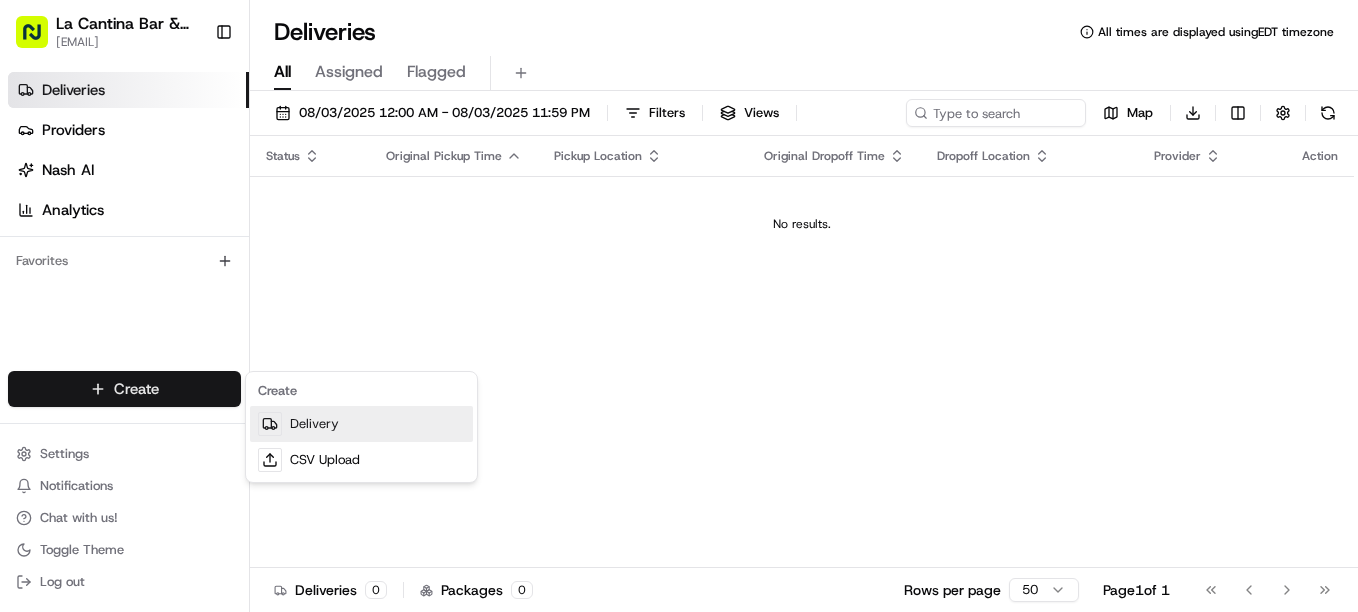 click on "Delivery" at bounding box center (361, 424) 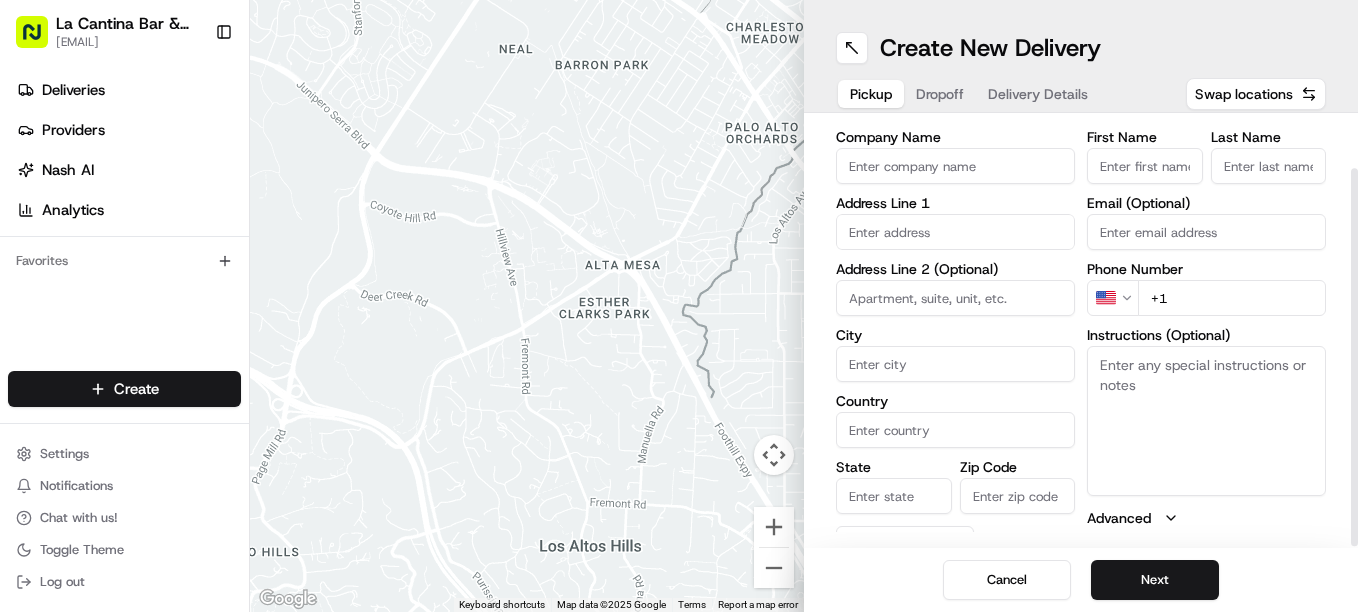 scroll, scrollTop: 61, scrollLeft: 0, axis: vertical 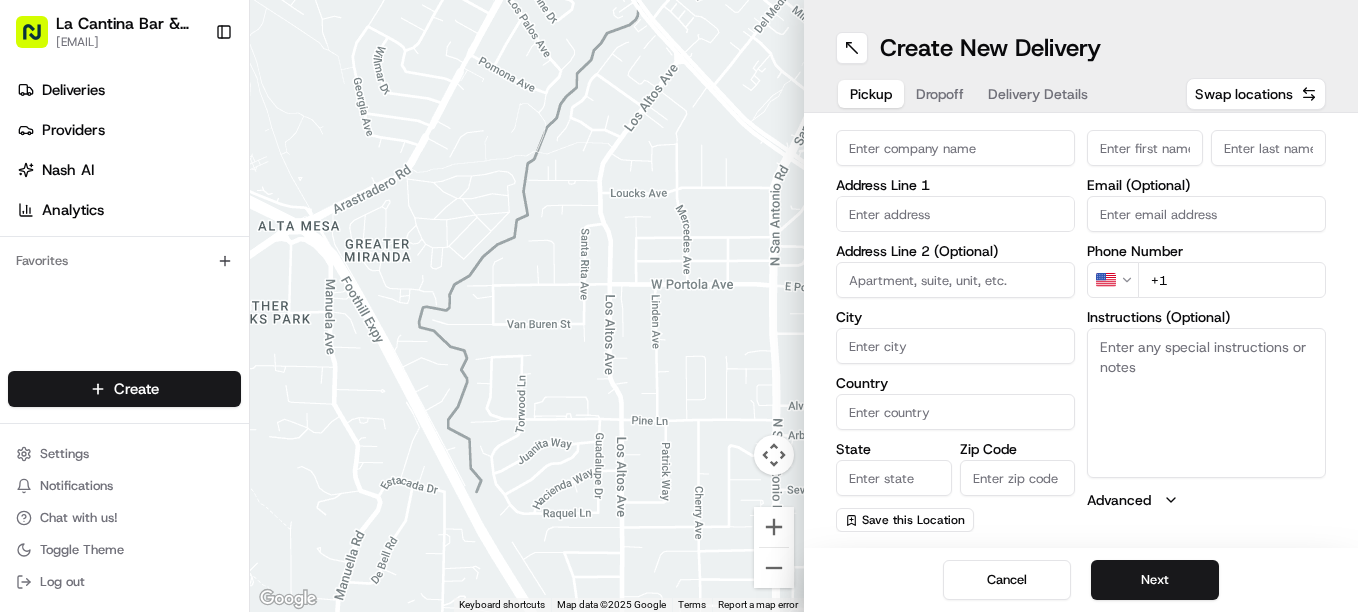 click at bounding box center [527, 306] 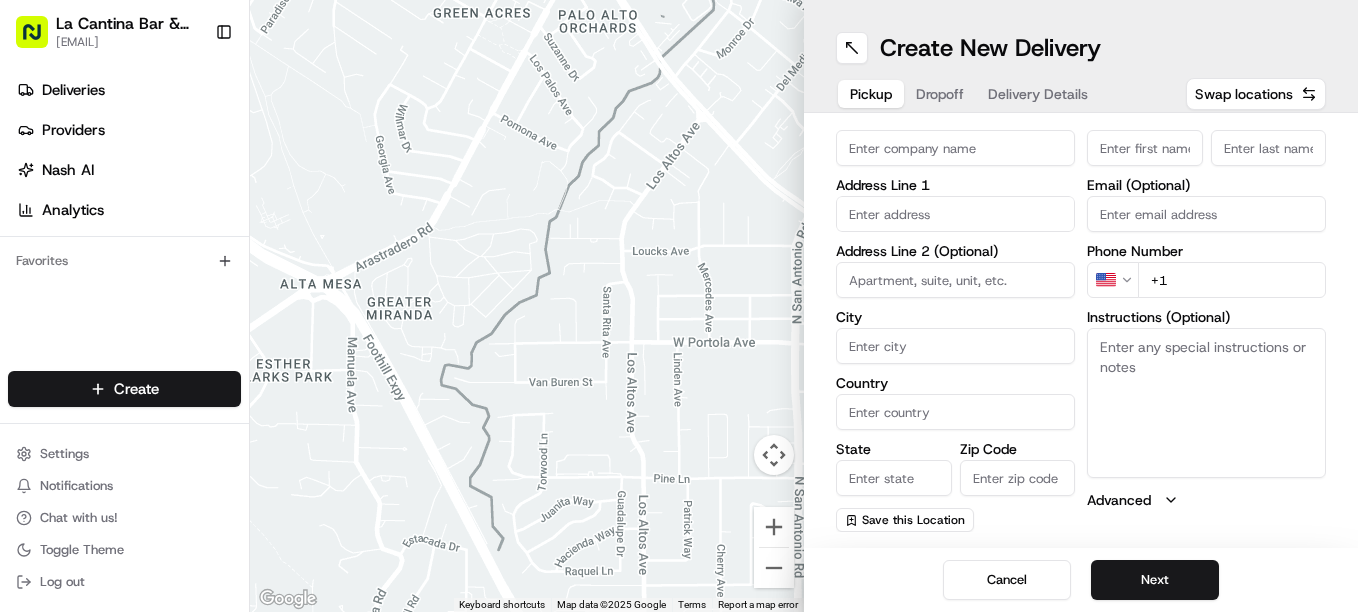 drag, startPoint x: 637, startPoint y: 304, endPoint x: 658, endPoint y: 357, distance: 57.00877 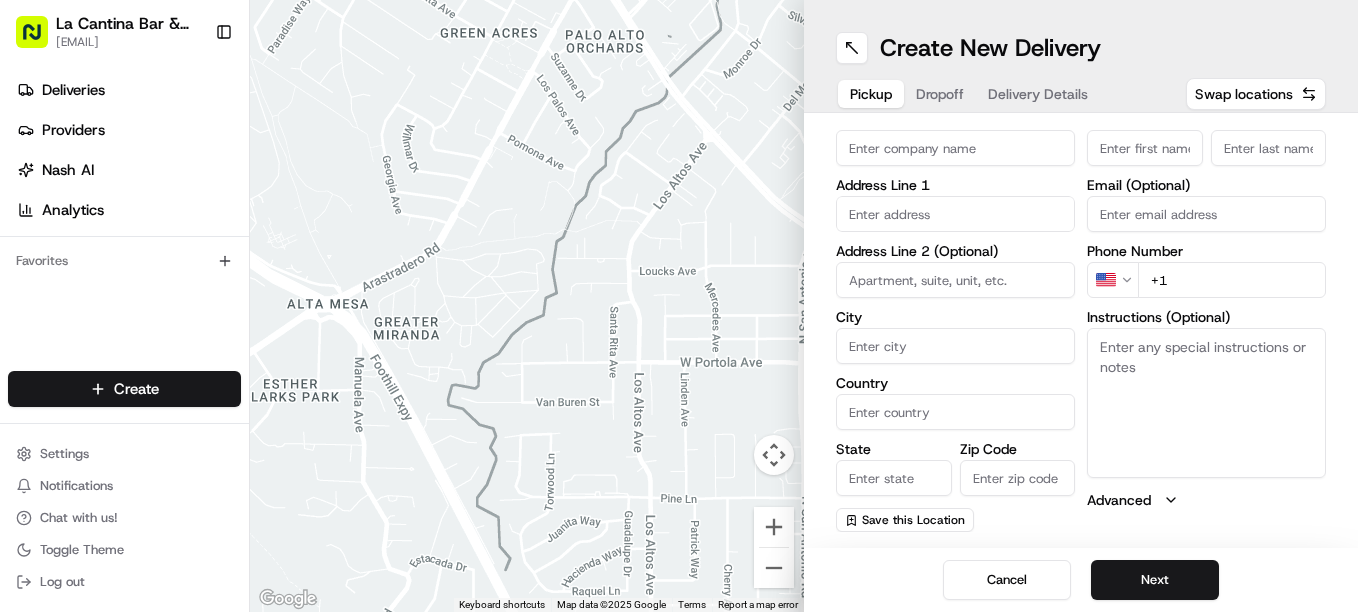 drag, startPoint x: 650, startPoint y: 349, endPoint x: 639, endPoint y: 343, distance: 12.529964 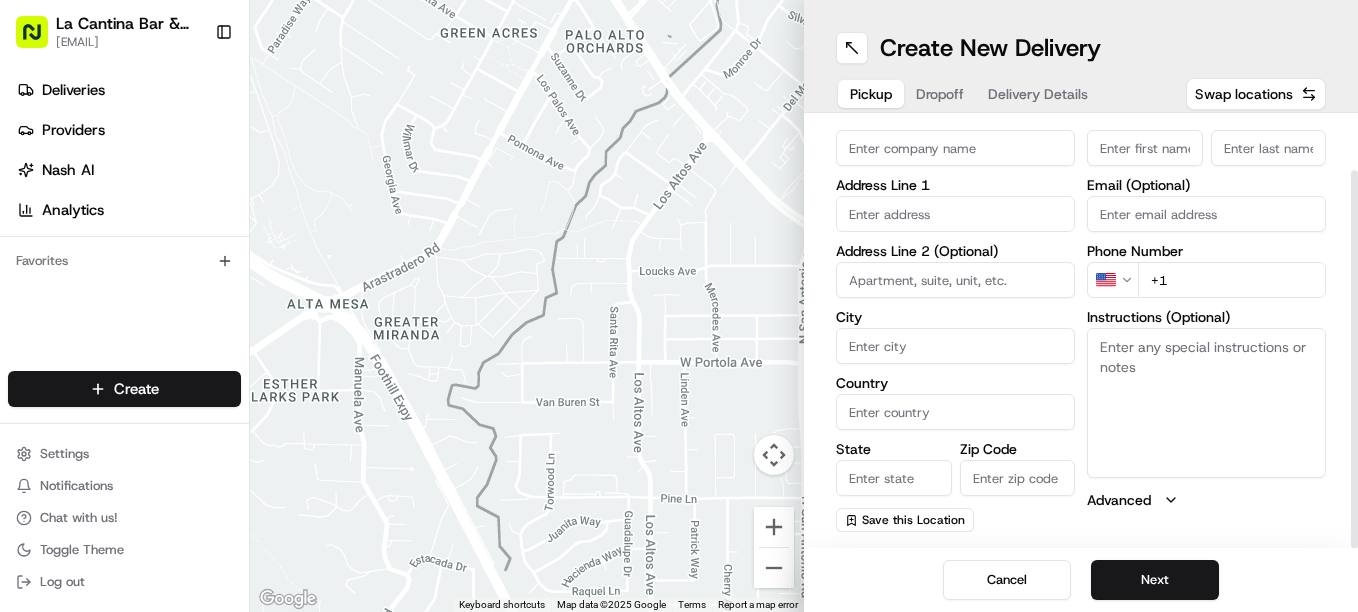 click on "Company Name" at bounding box center [955, 148] 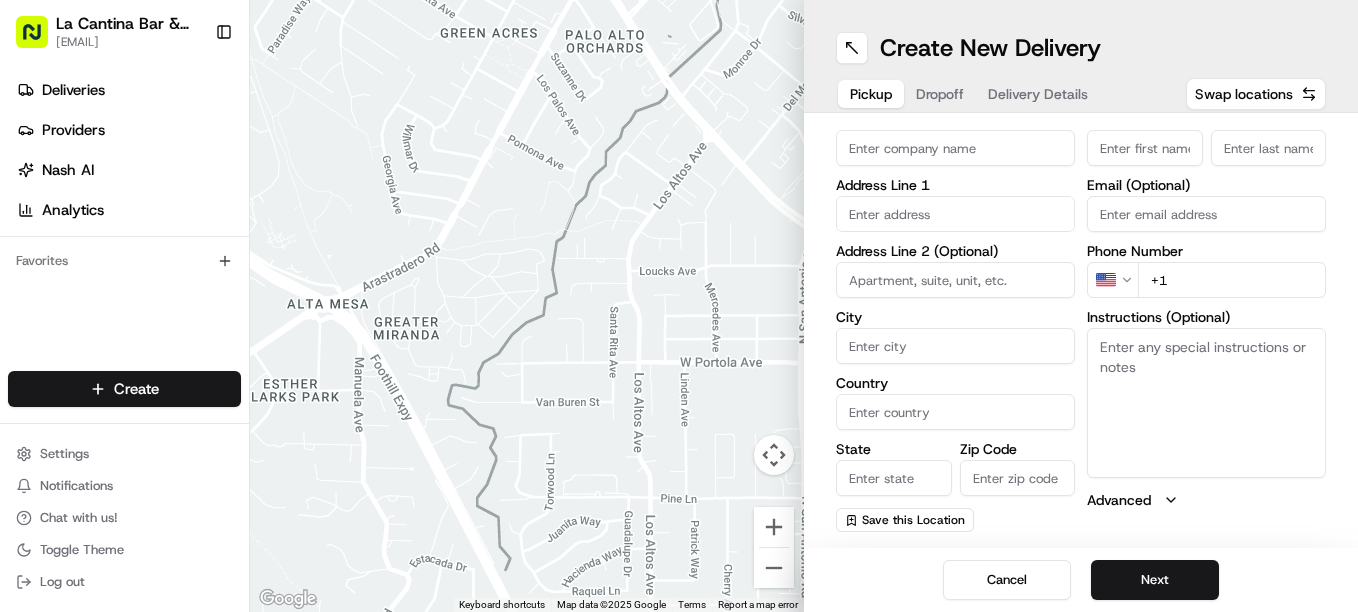 type on "La Cantina Bar & Grill" 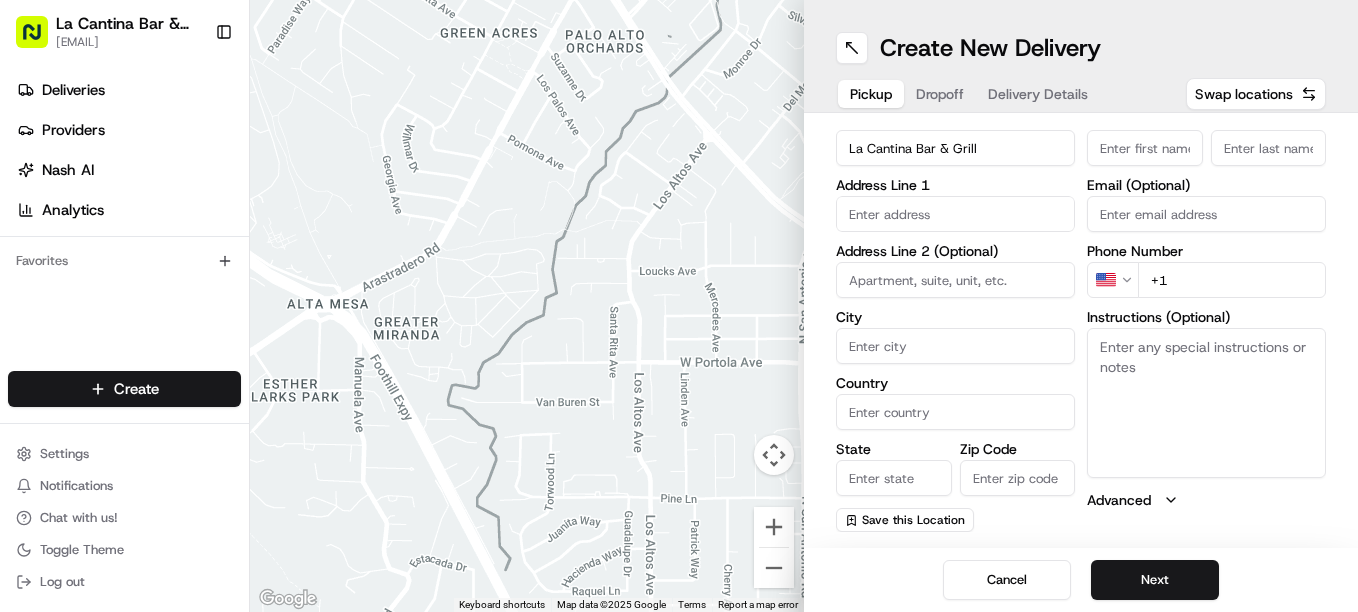 type on "[NUMBER] [STREET]" 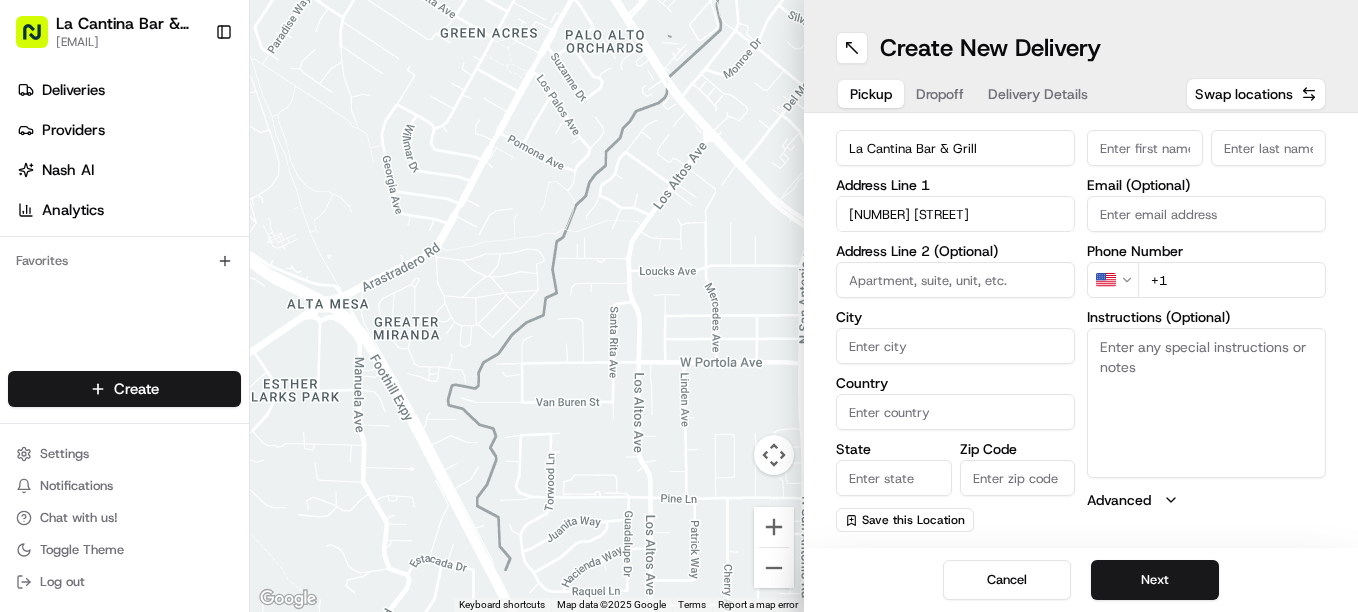 type on "[CITY]" 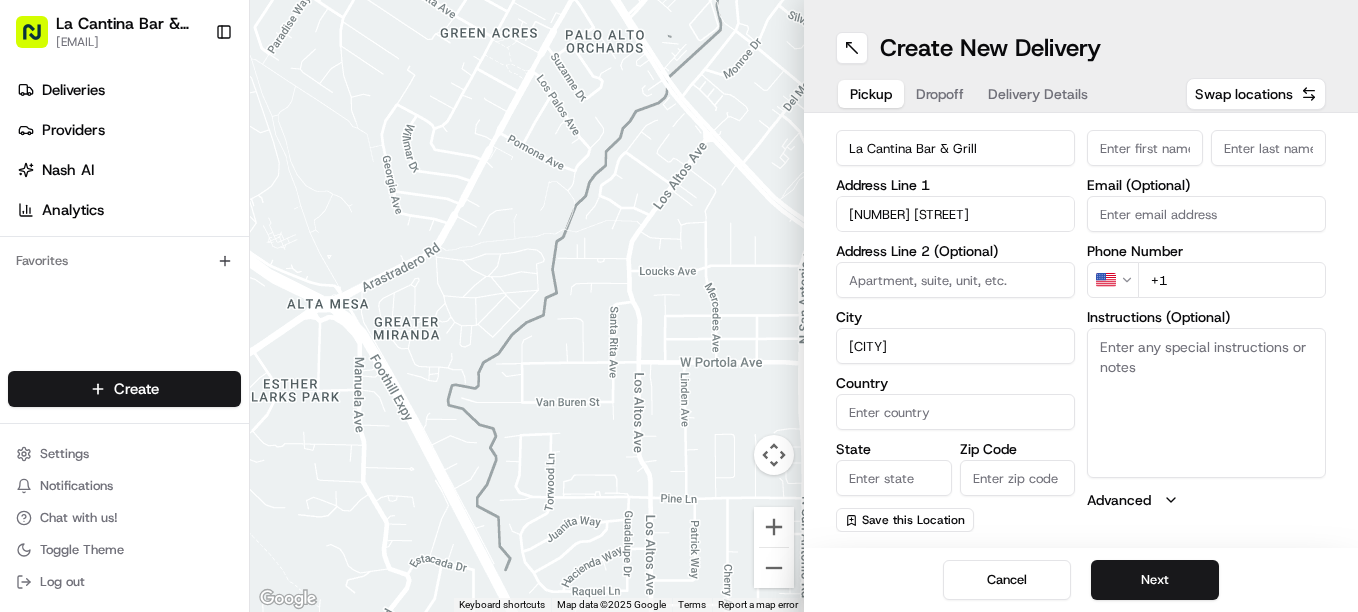 type on "United States" 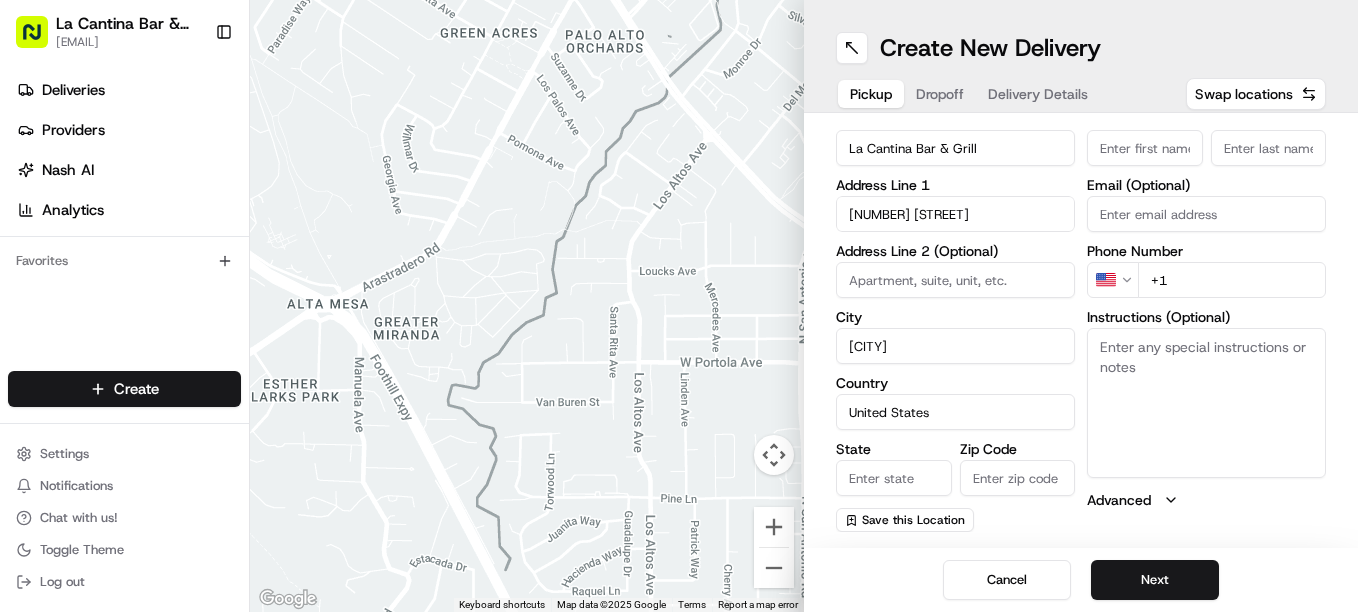 type on "CT" 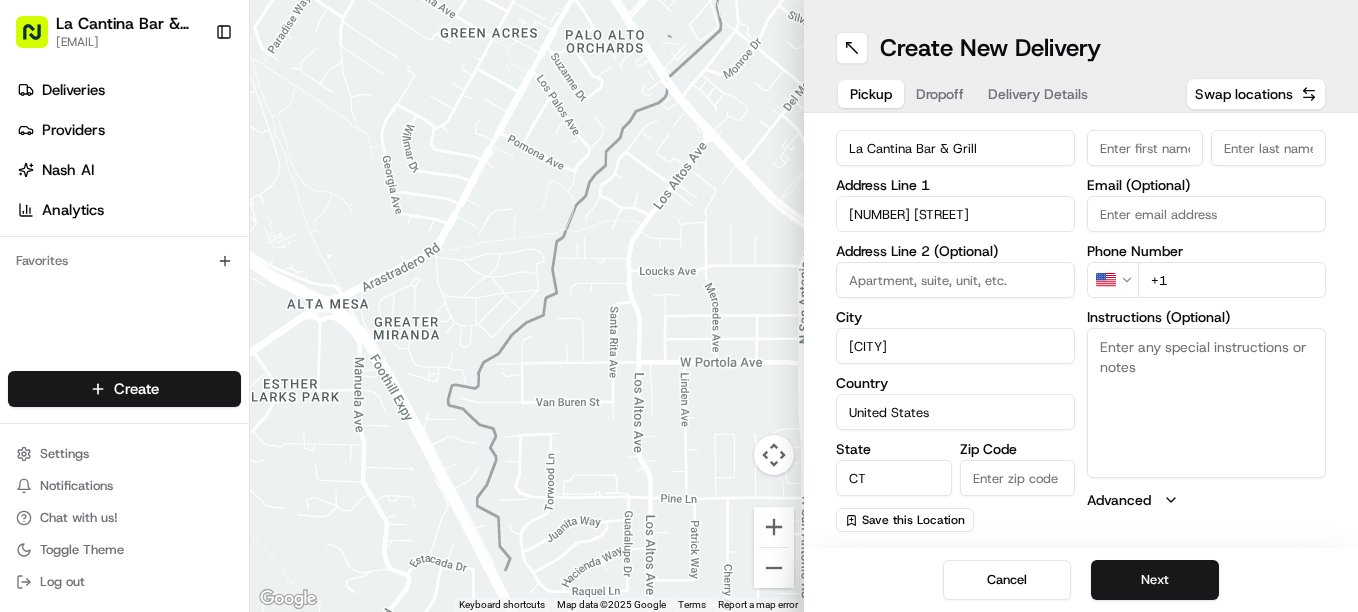 type on "06374" 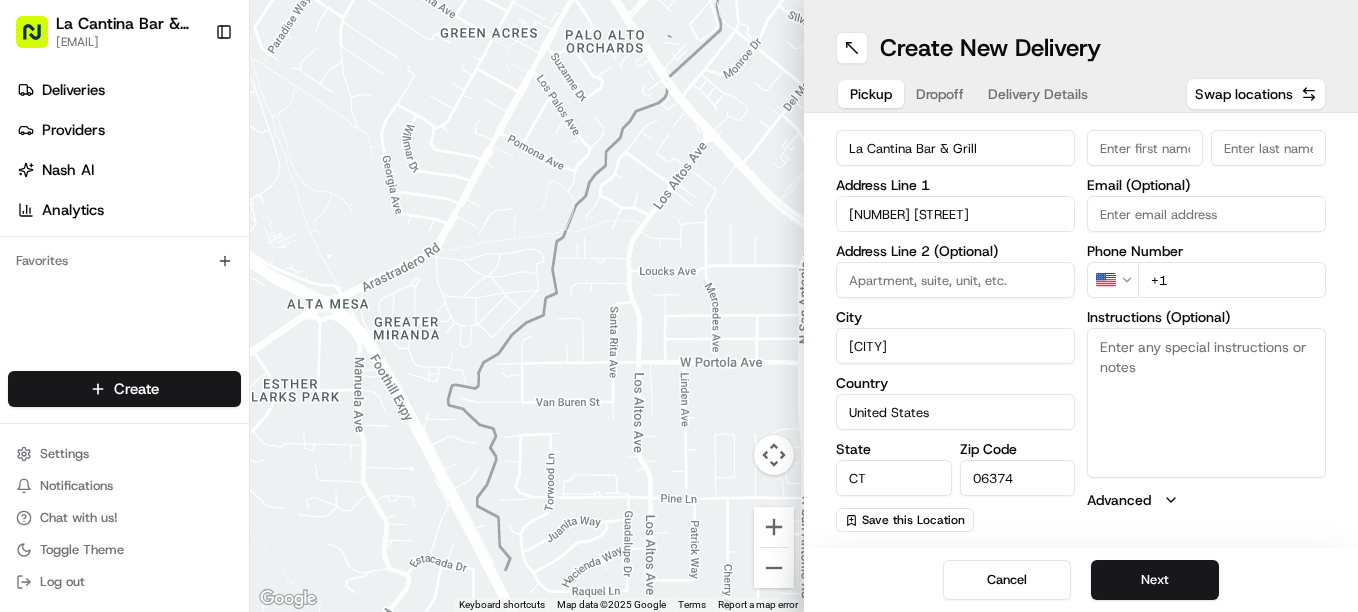 type on "[LAST]" 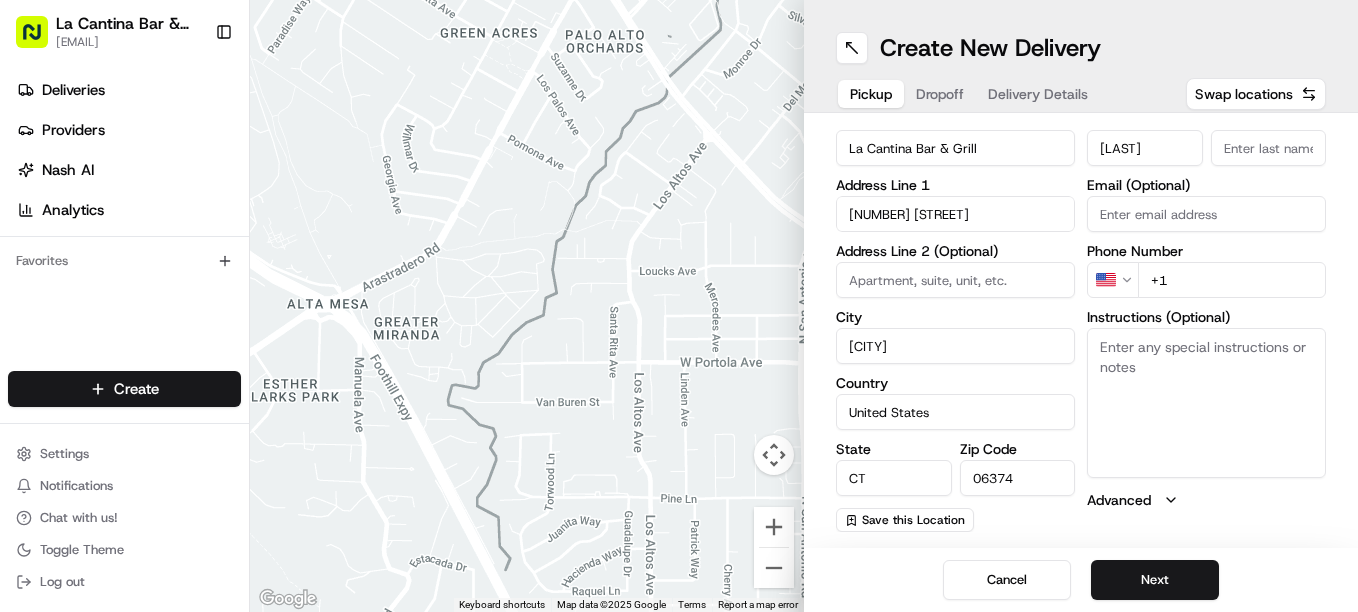 type on "[LAST]" 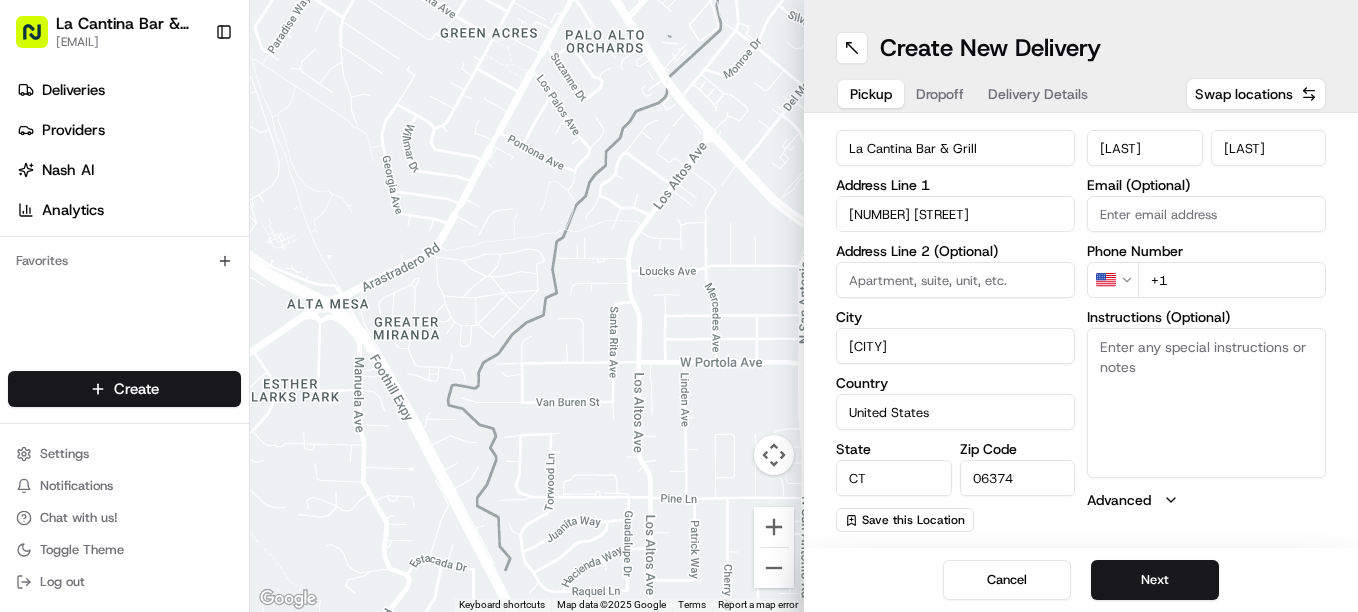 type on "[EMAIL]" 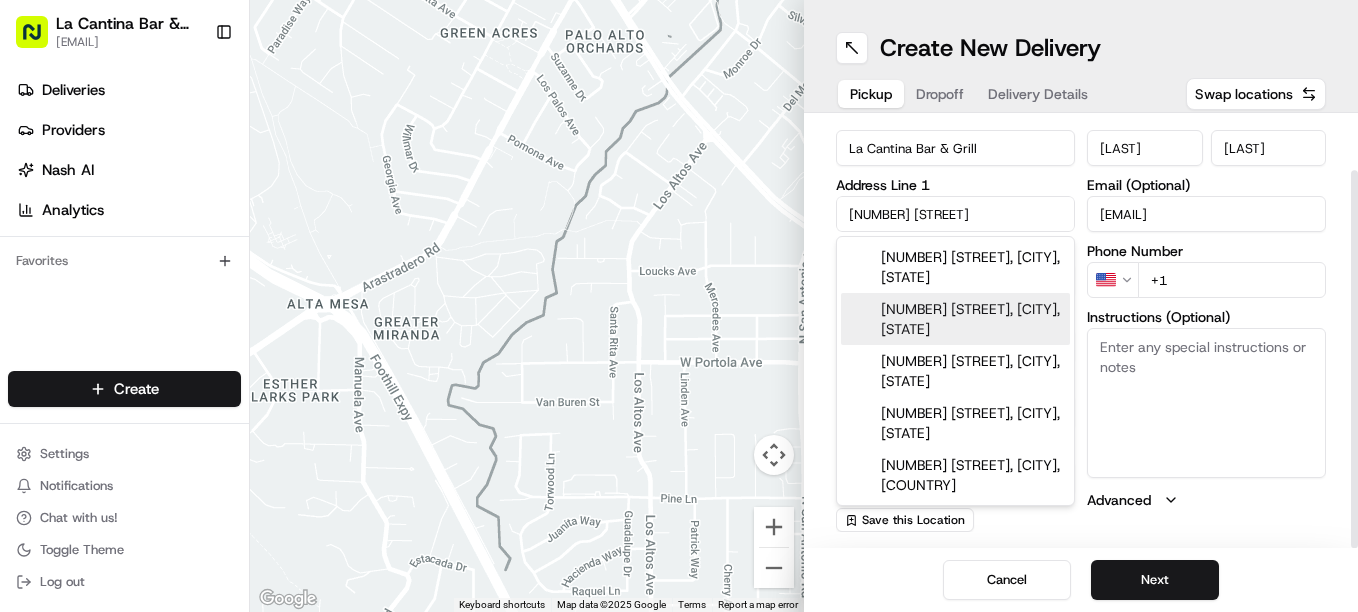 click on "Advanced" at bounding box center (1206, 500) 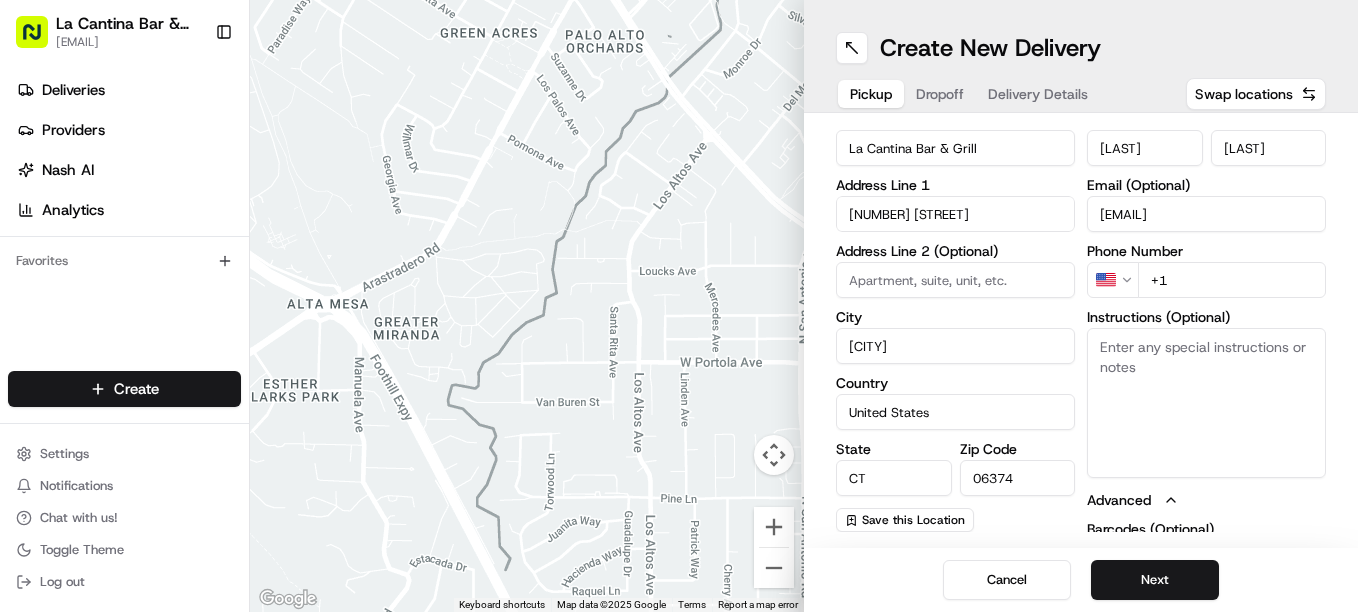 click at bounding box center (527, 306) 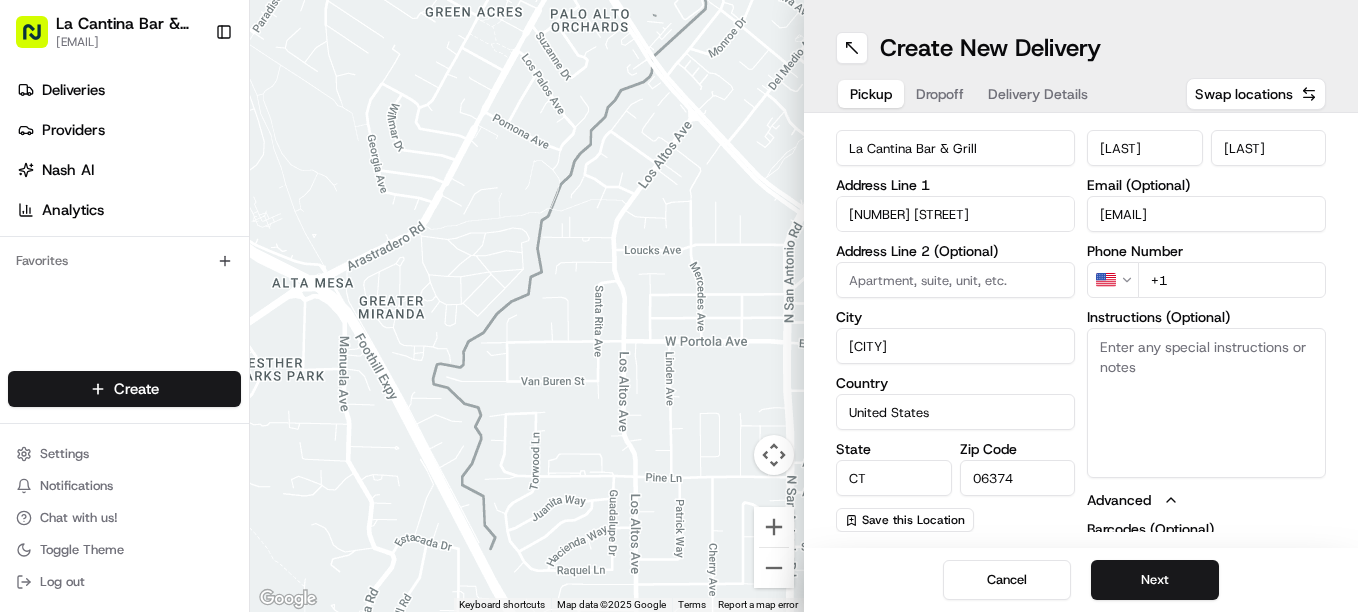 drag, startPoint x: 546, startPoint y: 419, endPoint x: 544, endPoint y: 389, distance: 30.066593 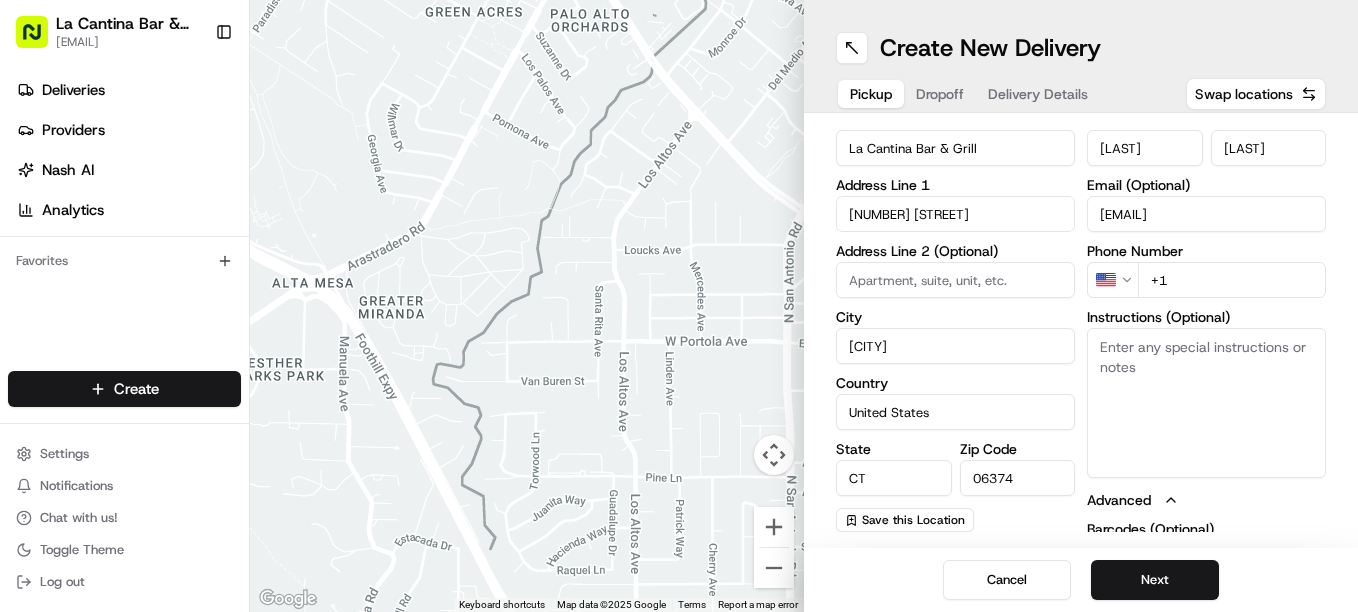click at bounding box center (527, 306) 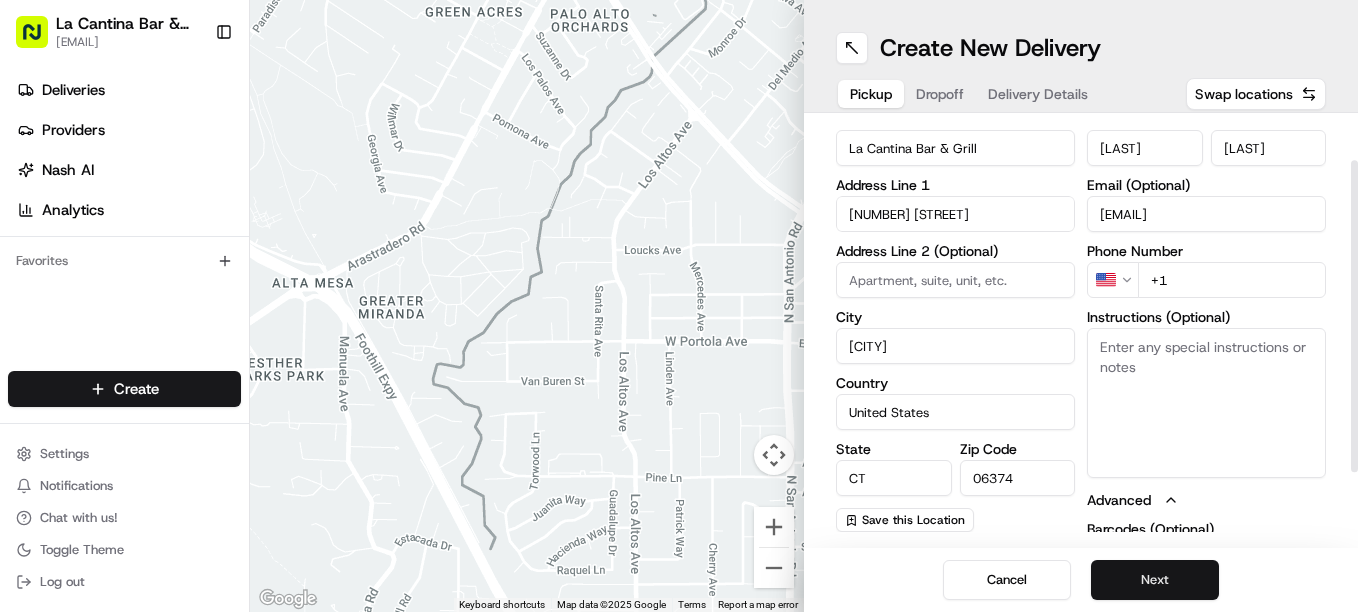click on "Next" at bounding box center (1155, 580) 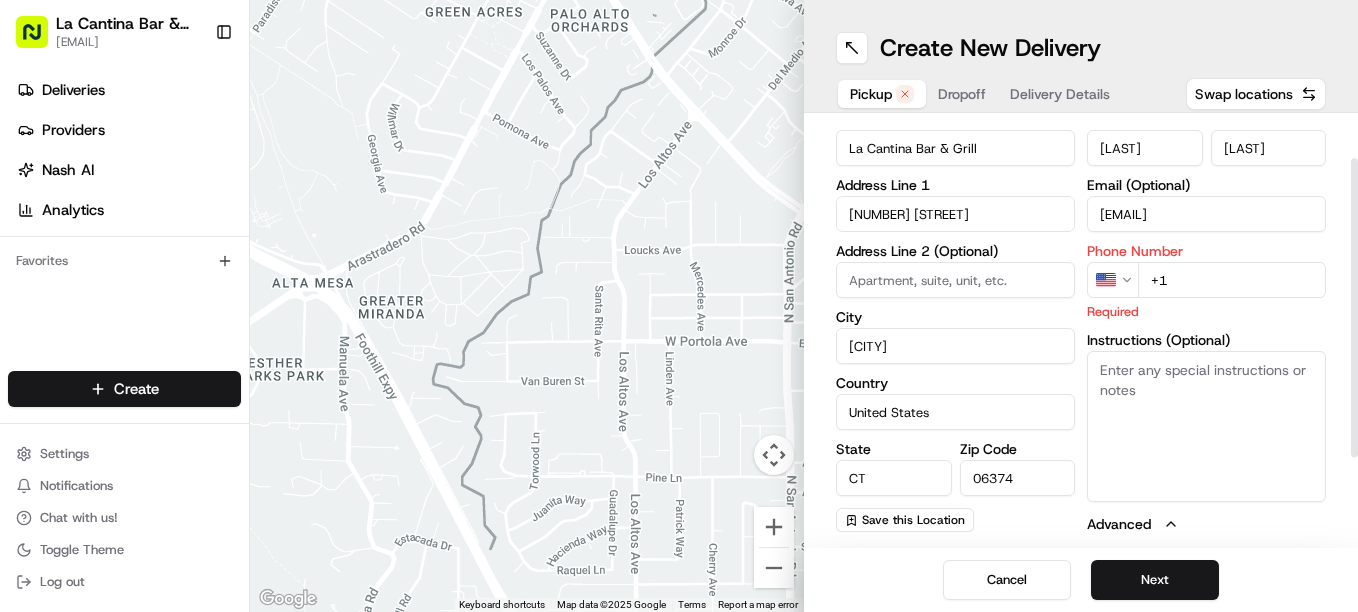 click on "+1" at bounding box center [1232, 280] 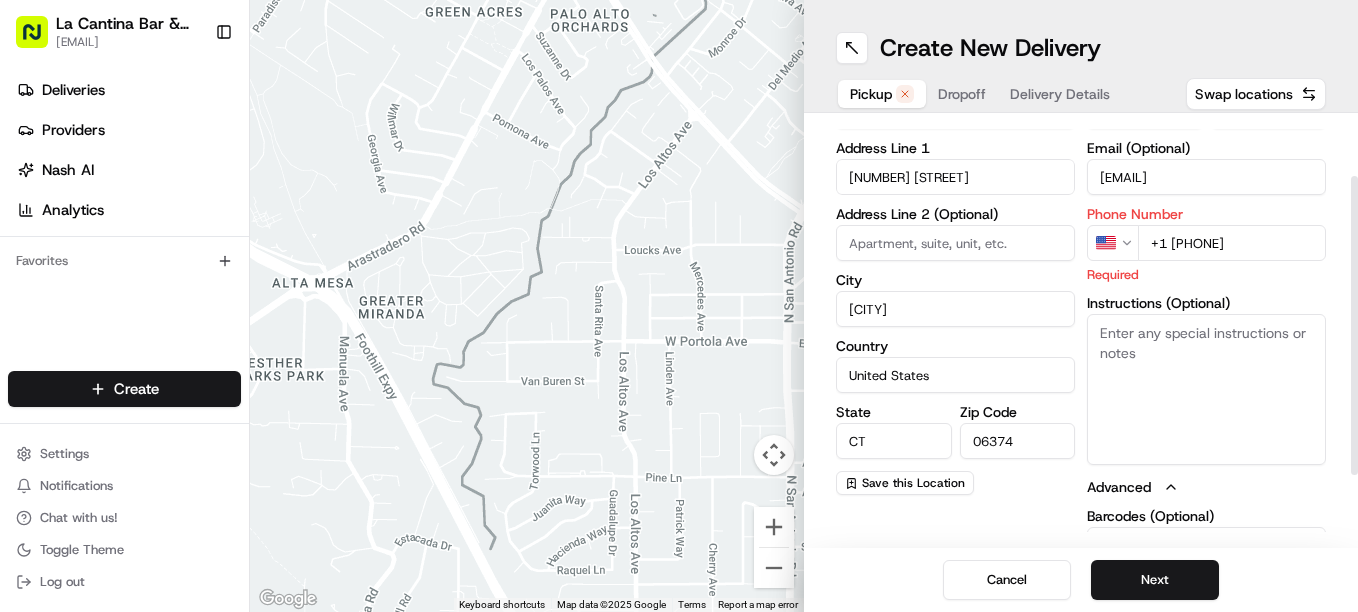 scroll, scrollTop: 100, scrollLeft: 0, axis: vertical 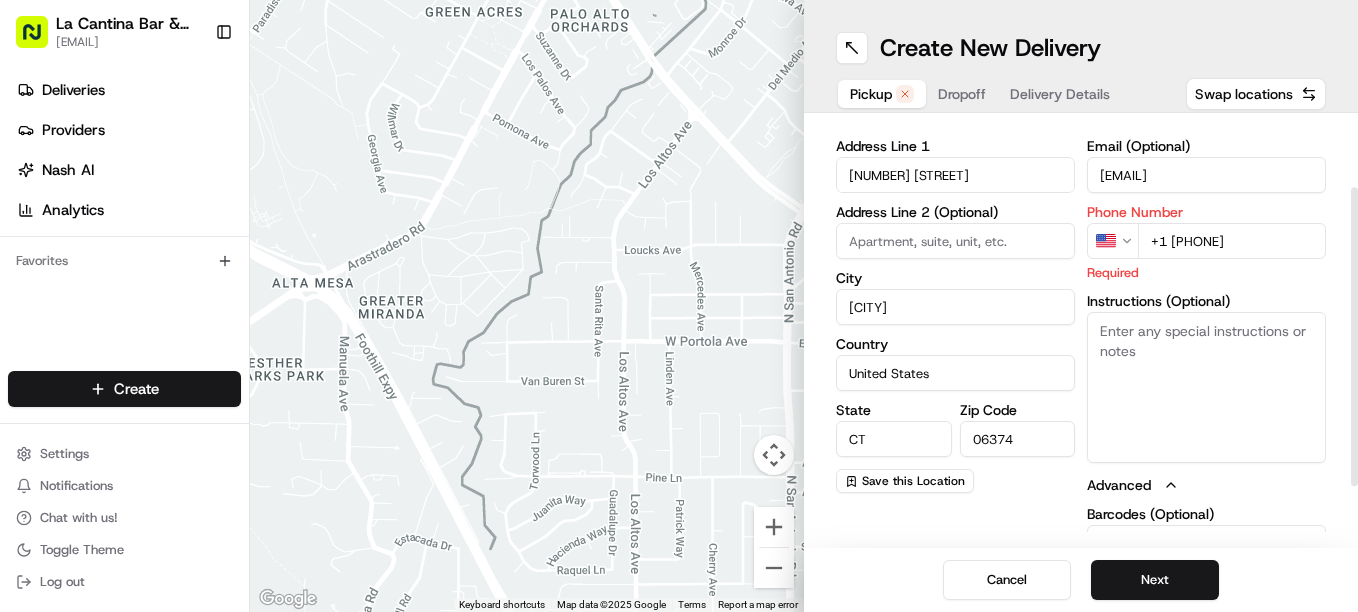 type on "+1 [PHONE]" 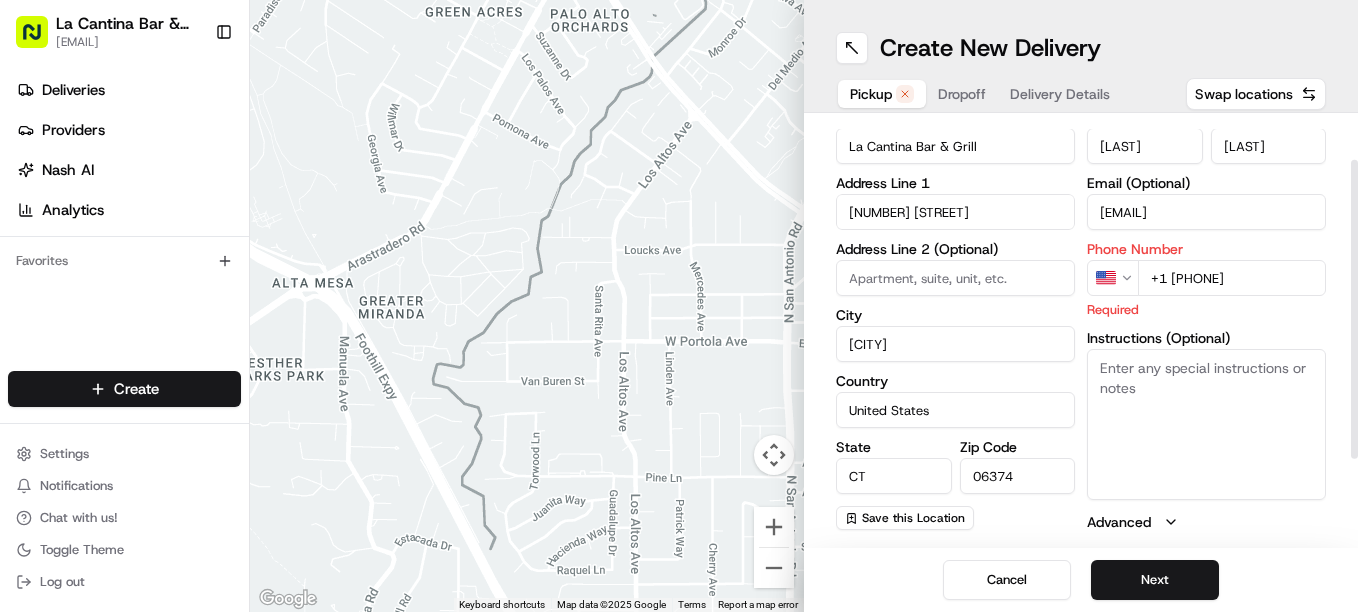 scroll, scrollTop: 63, scrollLeft: 0, axis: vertical 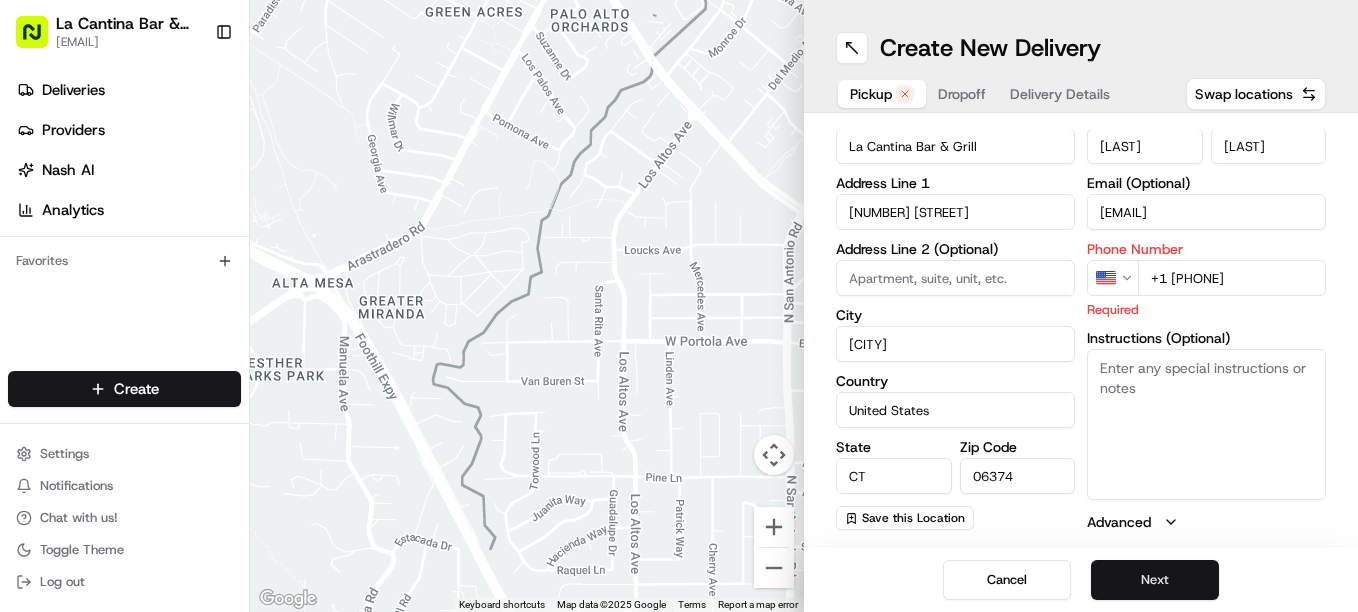 click on "Next" at bounding box center (1155, 580) 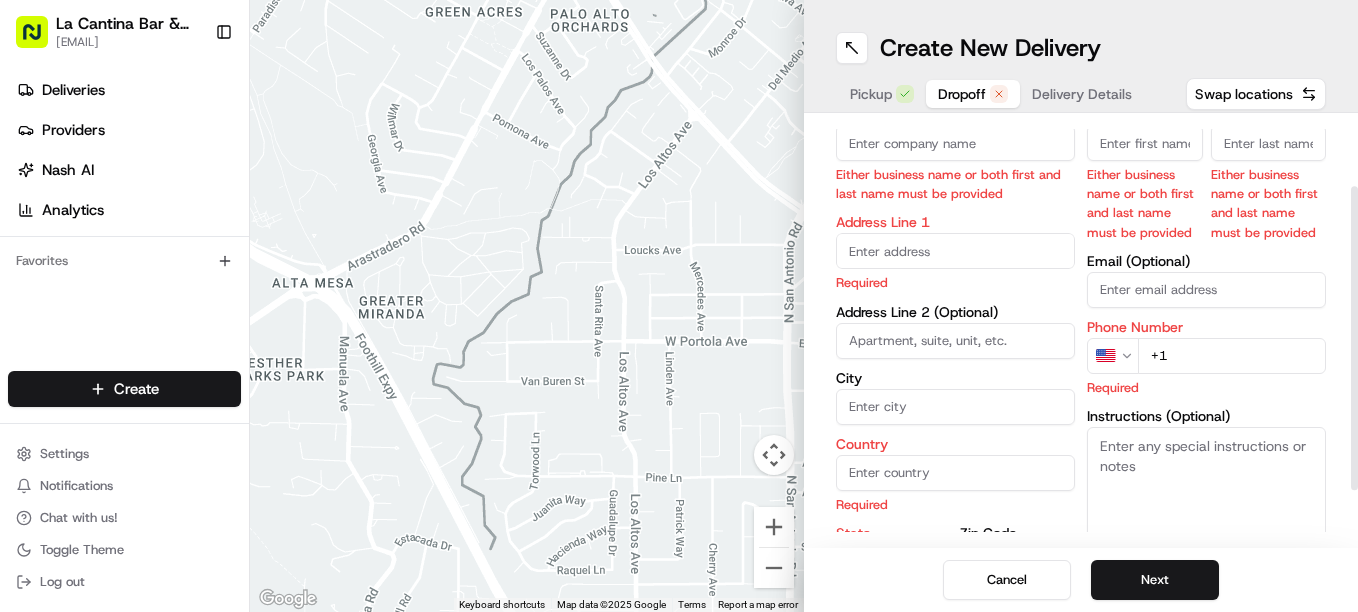 scroll, scrollTop: 0, scrollLeft: 0, axis: both 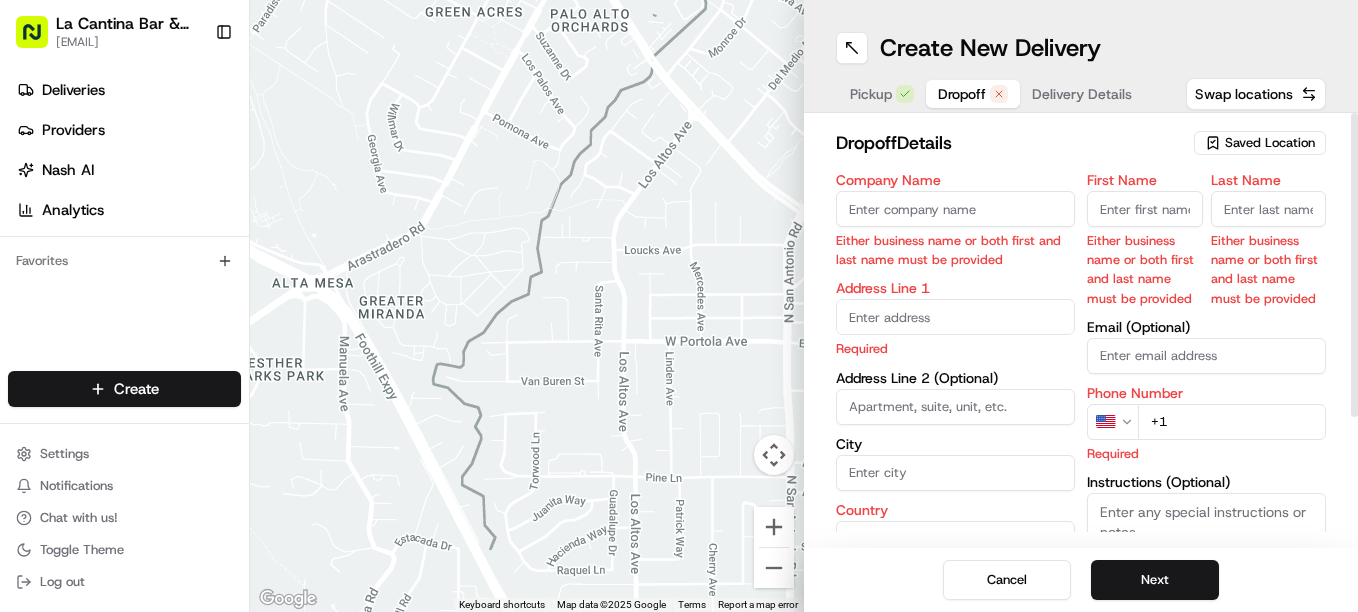 click on "Company Name Either business name or both first and last name must be provided" at bounding box center (955, 221) 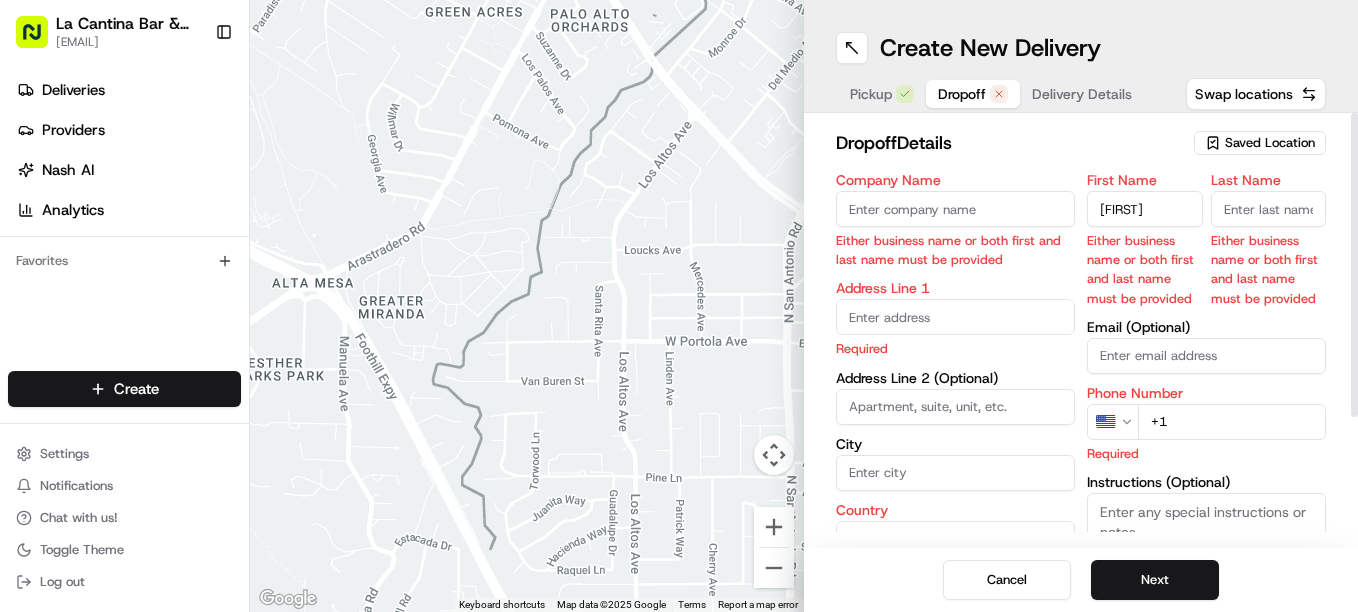 type on "[FIRST]" 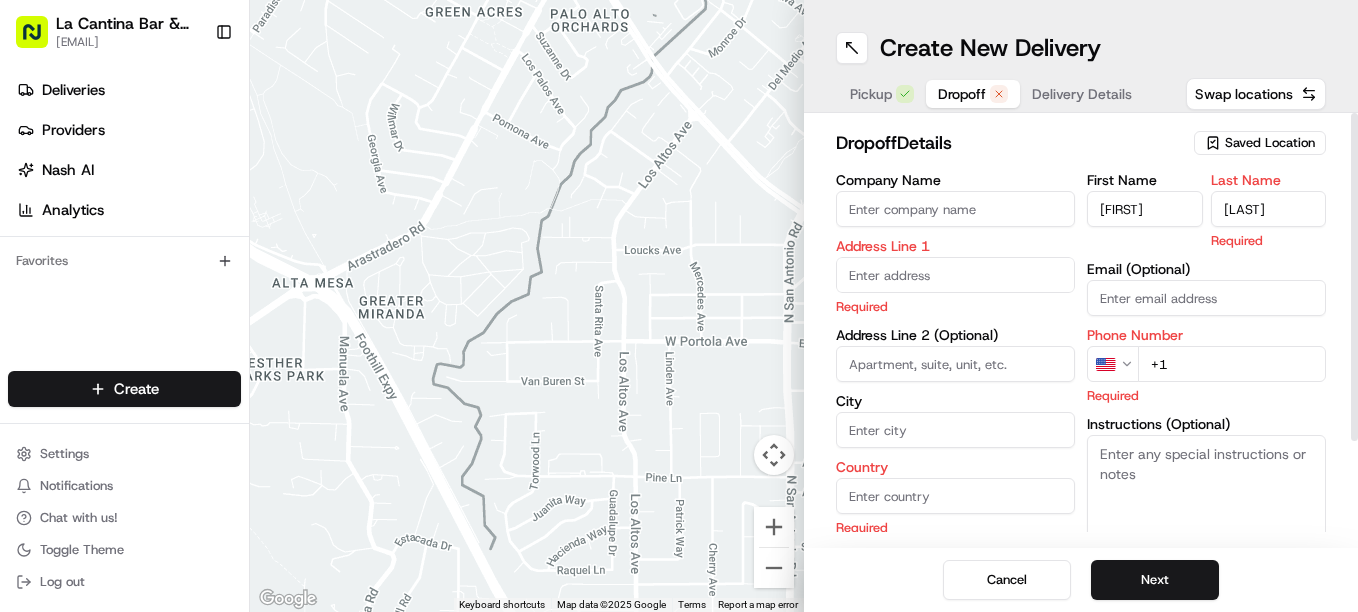 type on "[LAST]" 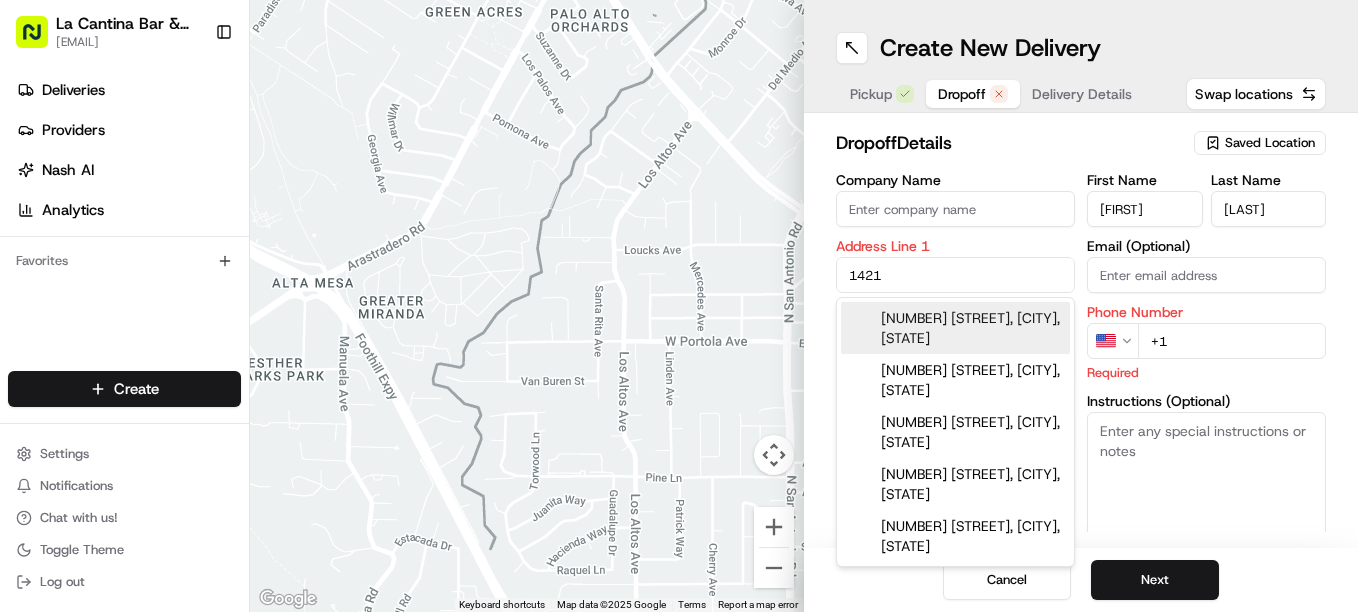 click on "[NUMBER] [STREET], [CITY], [STATE]" at bounding box center (955, 328) 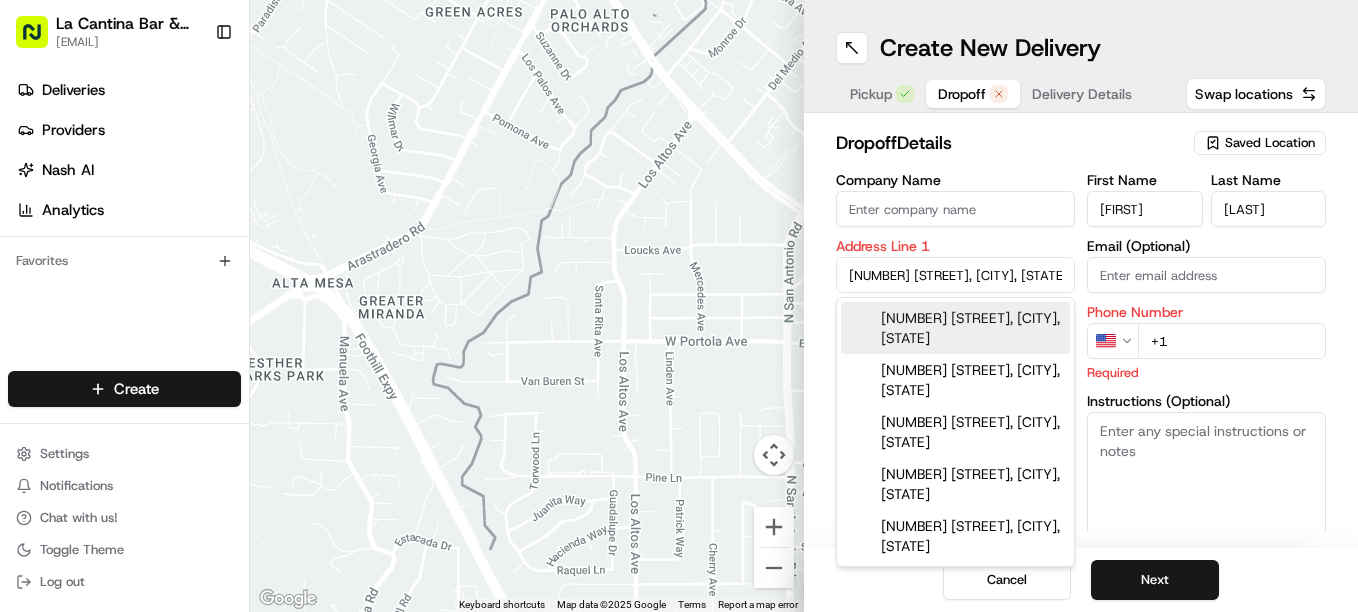 type on "[NUMBER] [STREET], [CITY], [STATE], [COUNTRY]" 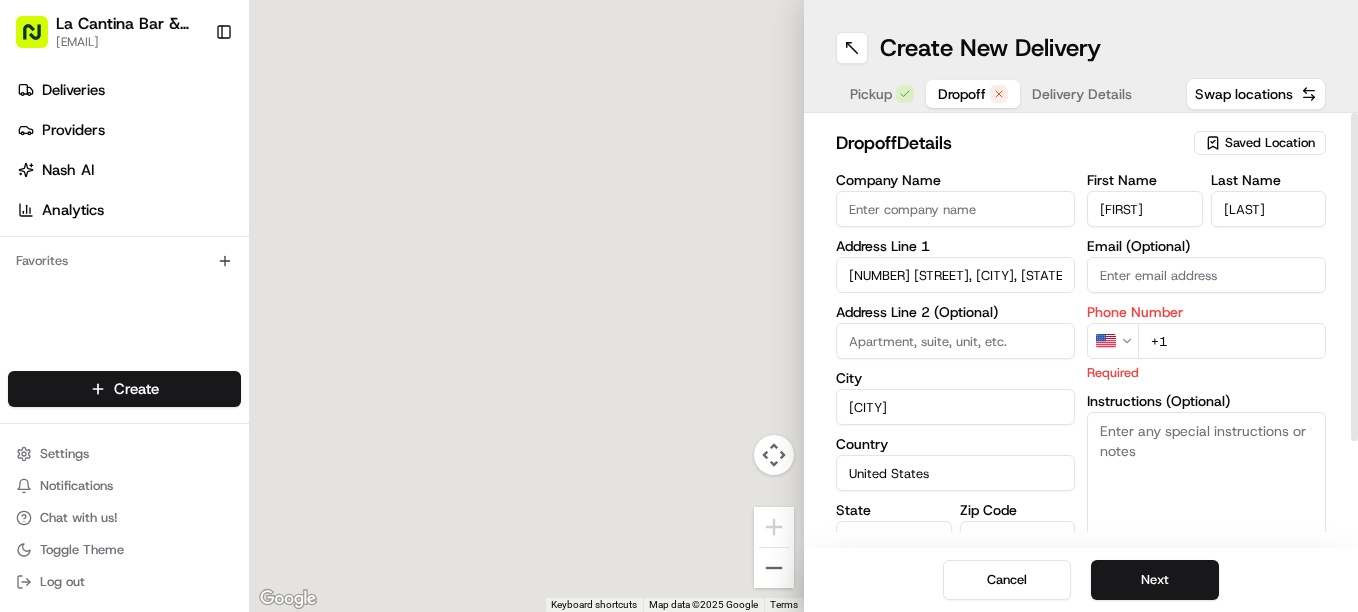 type on "[NUMBER] [STREET]" 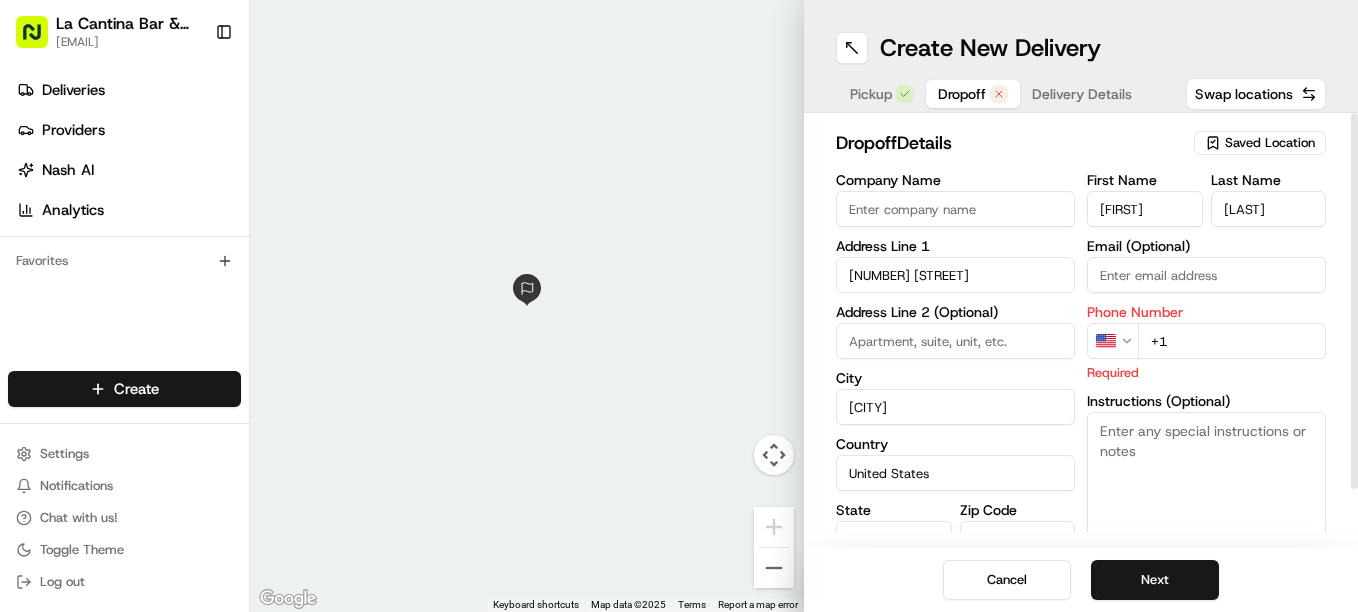 click on "+1" at bounding box center (1232, 341) 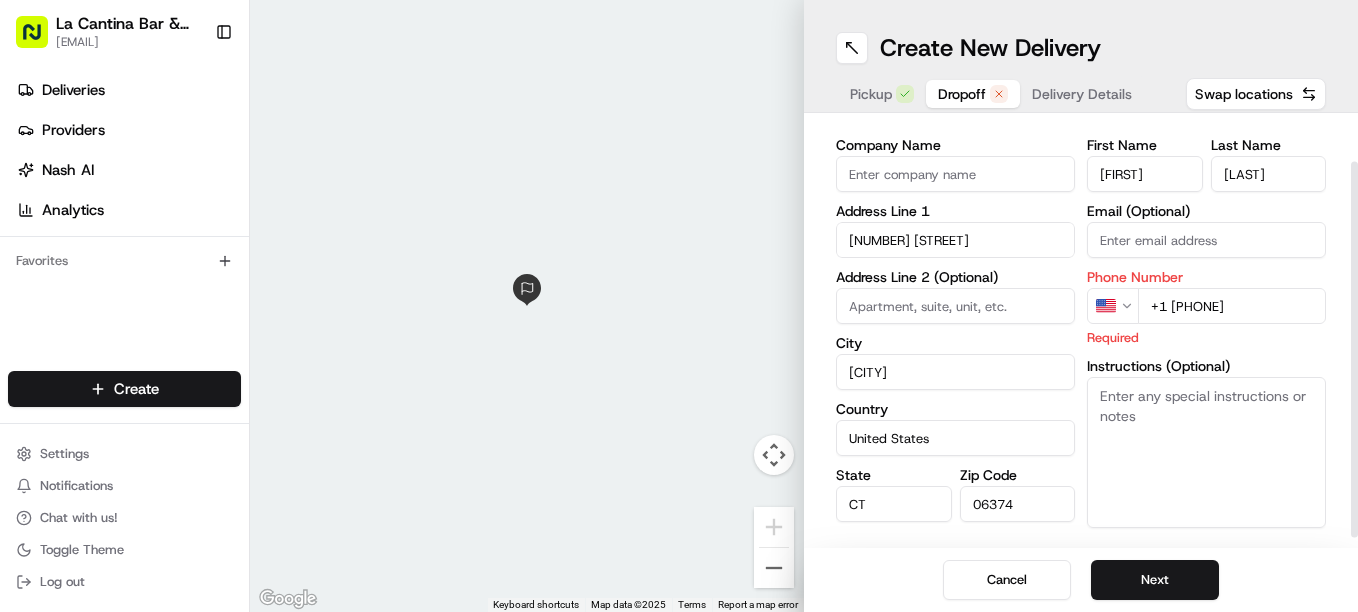 scroll, scrollTop: 63, scrollLeft: 0, axis: vertical 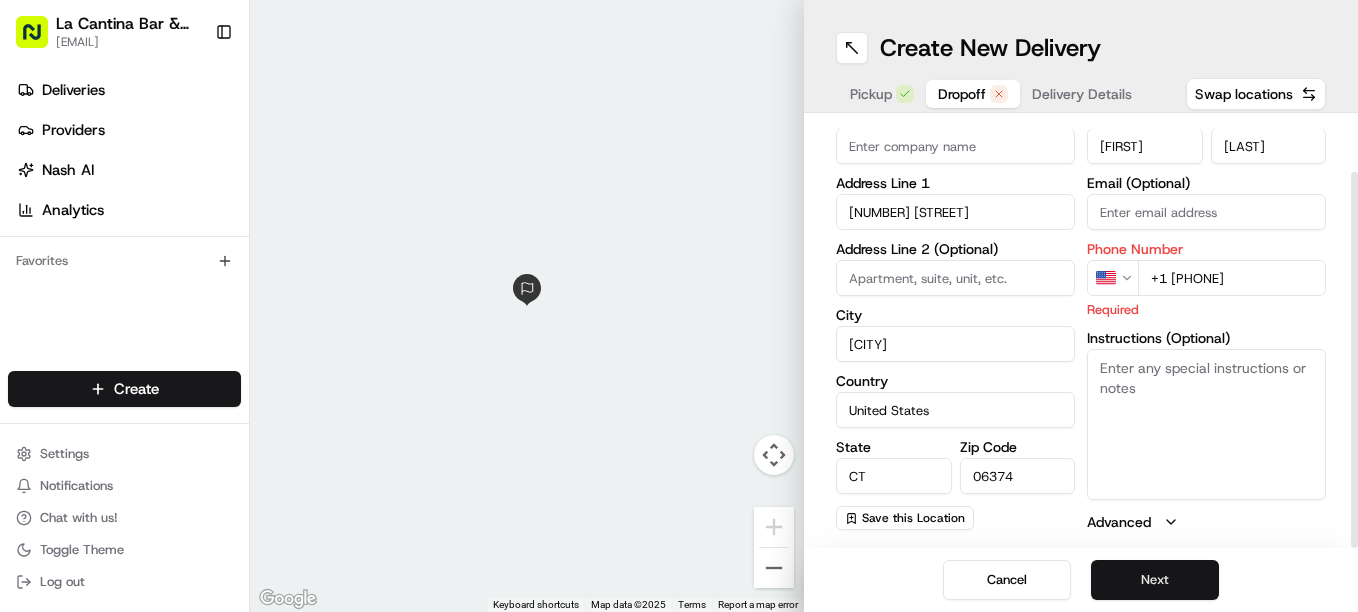 type on "+1 [PHONE]" 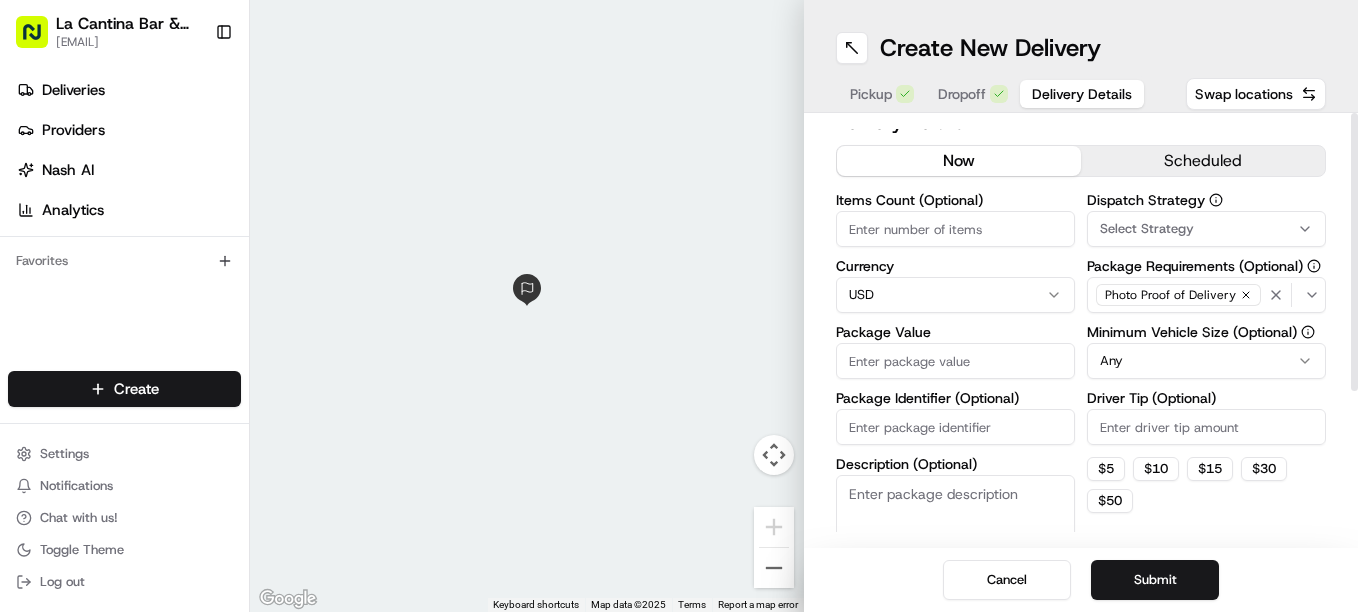 scroll, scrollTop: 0, scrollLeft: 0, axis: both 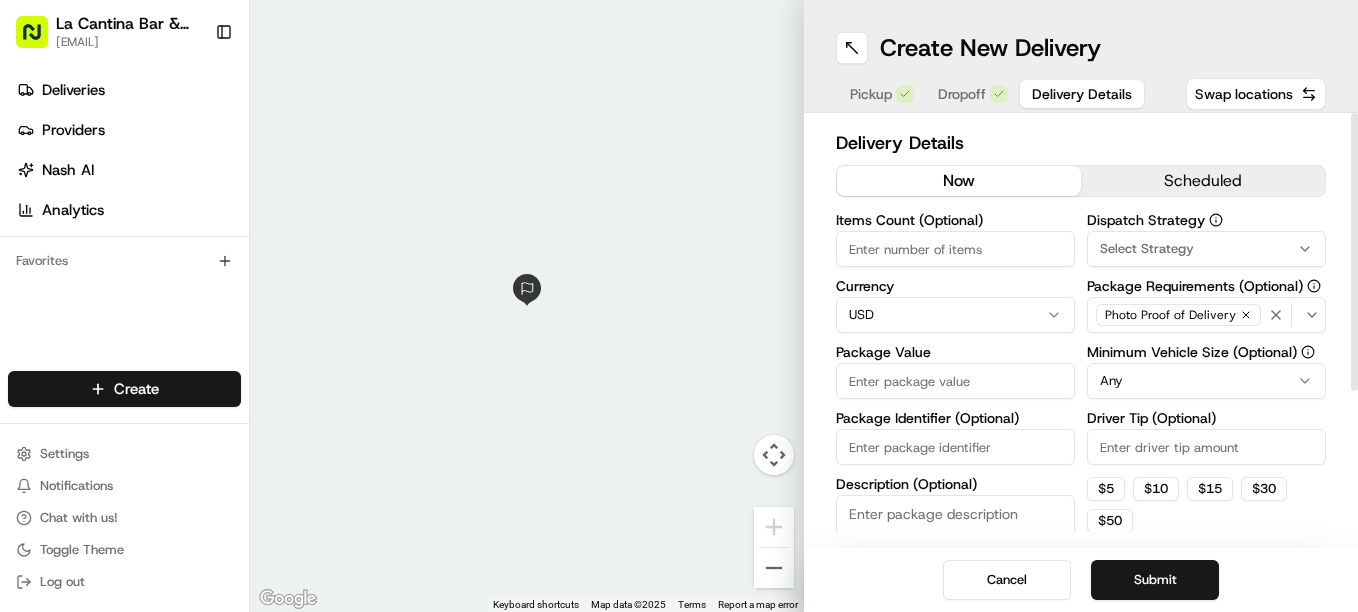click on "Items Count (Optional) Currency USD Package Value Package Identifier (Optional) Description (Optional)" at bounding box center [955, 410] 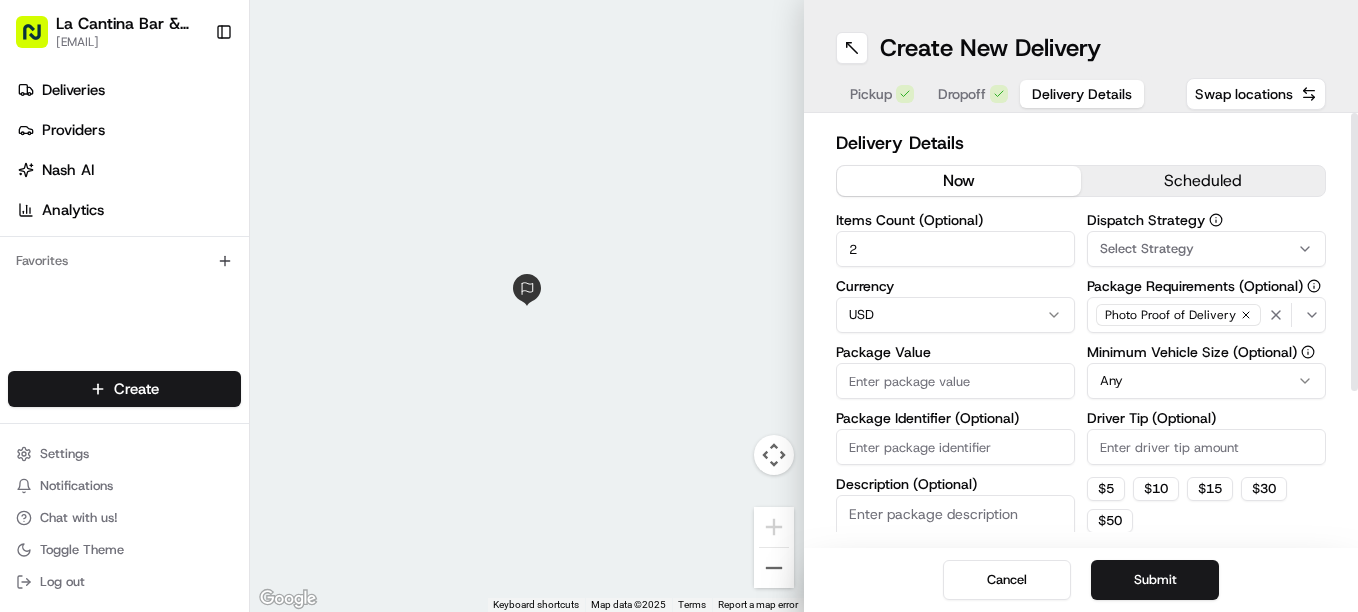 type on "2" 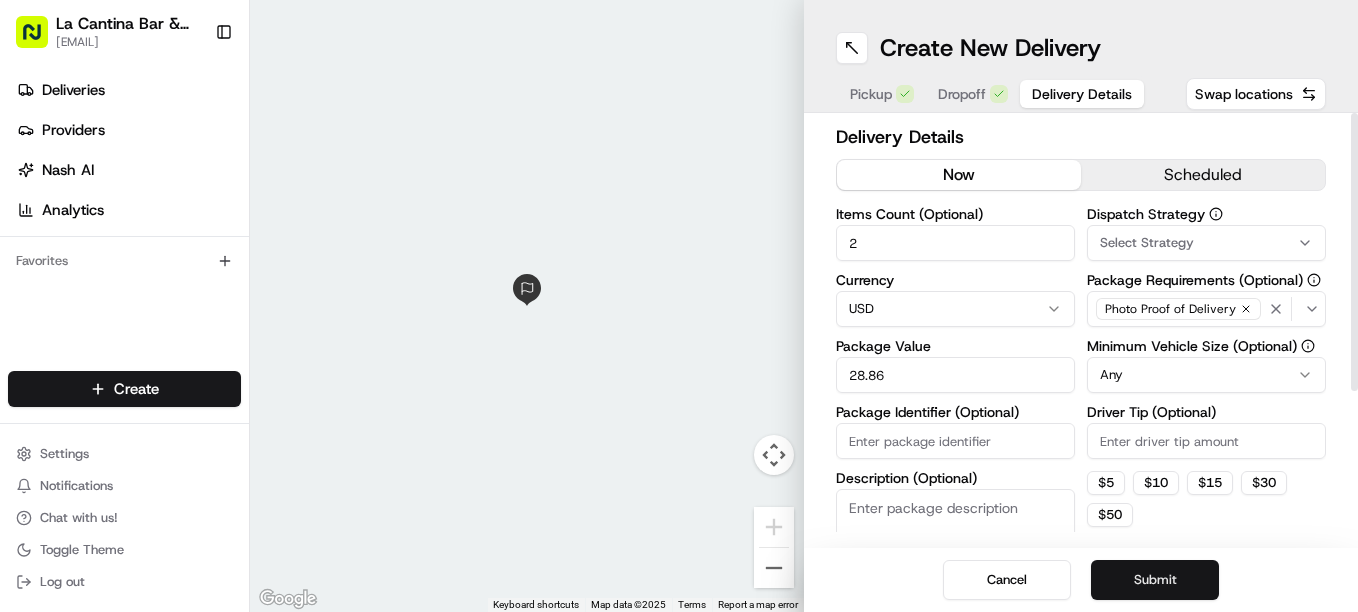 scroll, scrollTop: 0, scrollLeft: 0, axis: both 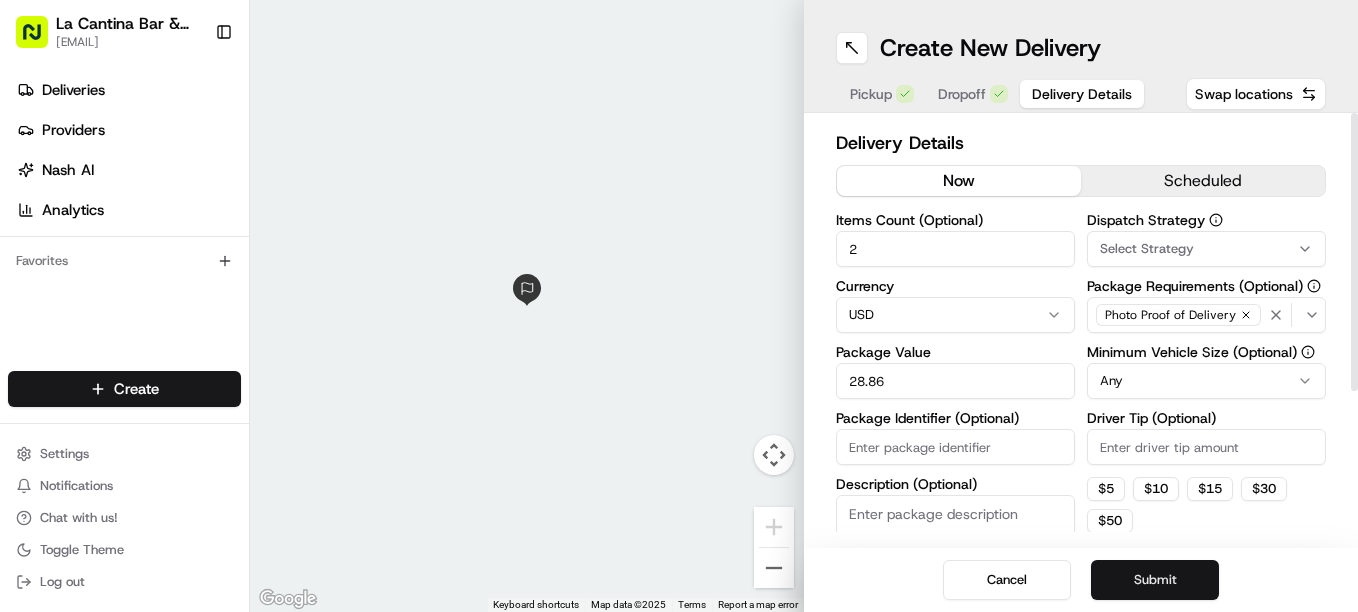 type on "28.86" 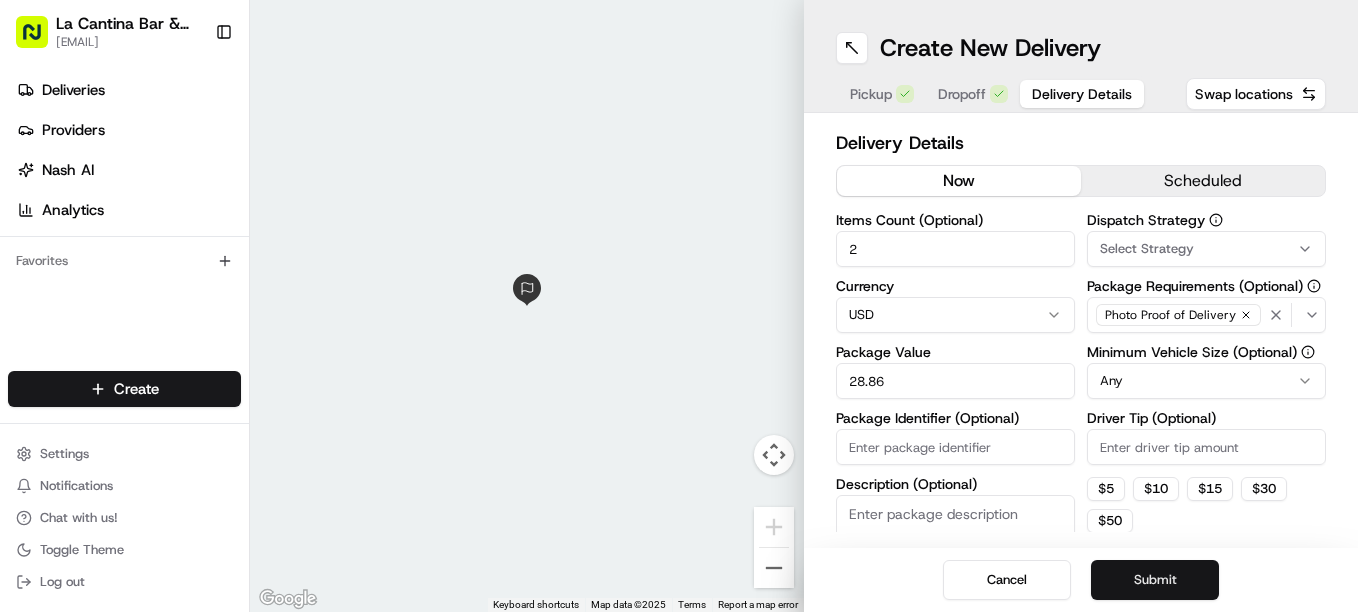 click on "Submit" at bounding box center [1155, 580] 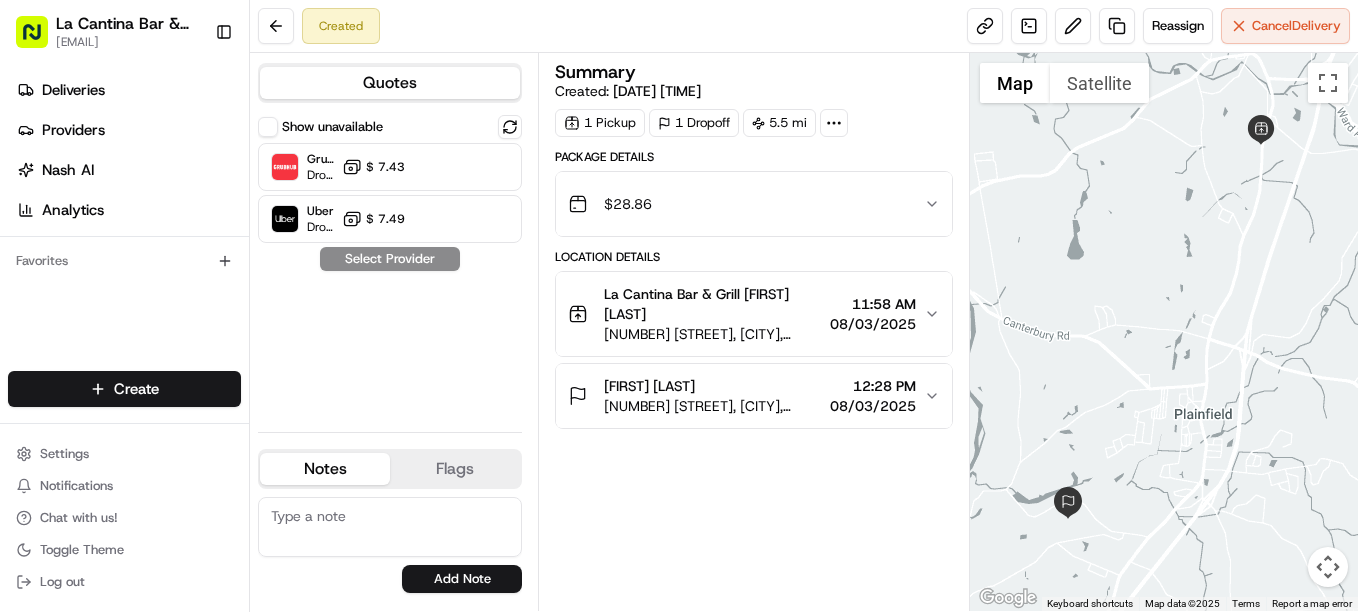 click at bounding box center (390, 527) 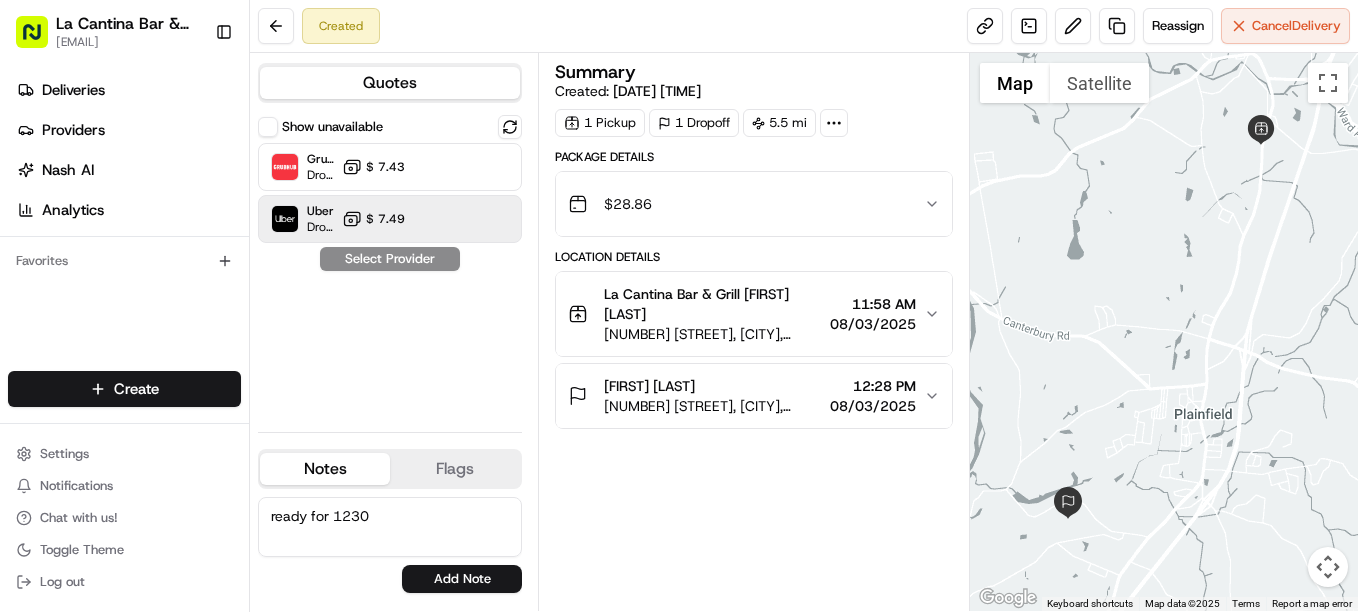 type on "ready for 1230" 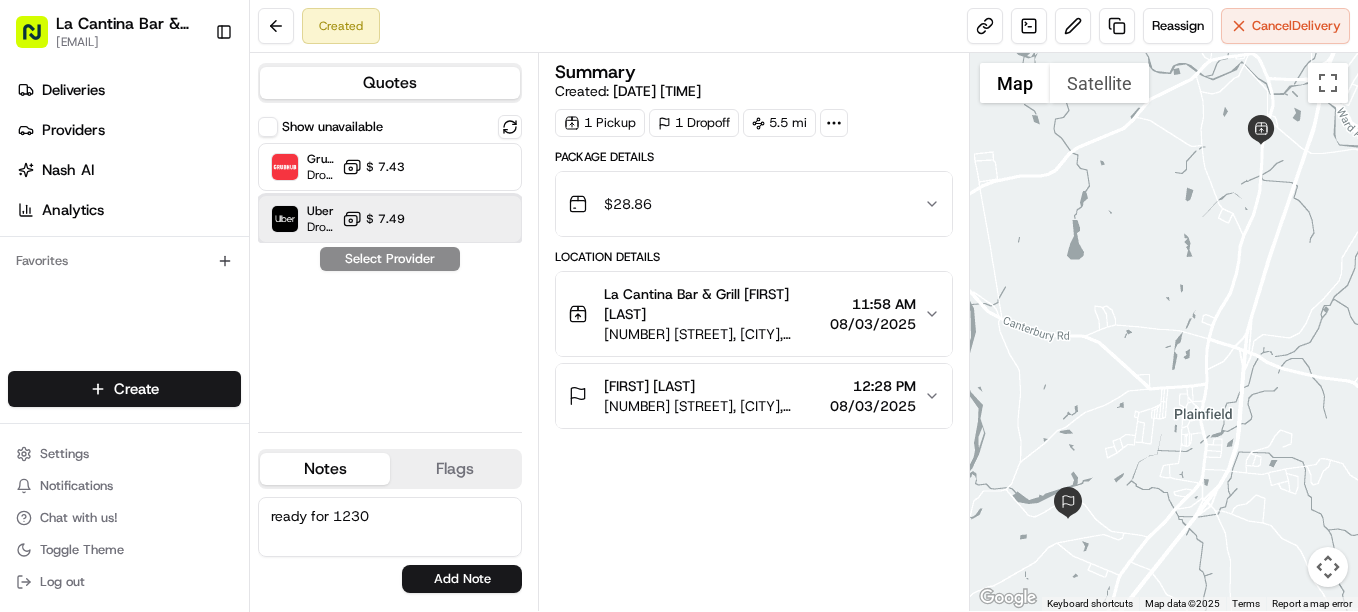 click on "Uber" at bounding box center (320, 211) 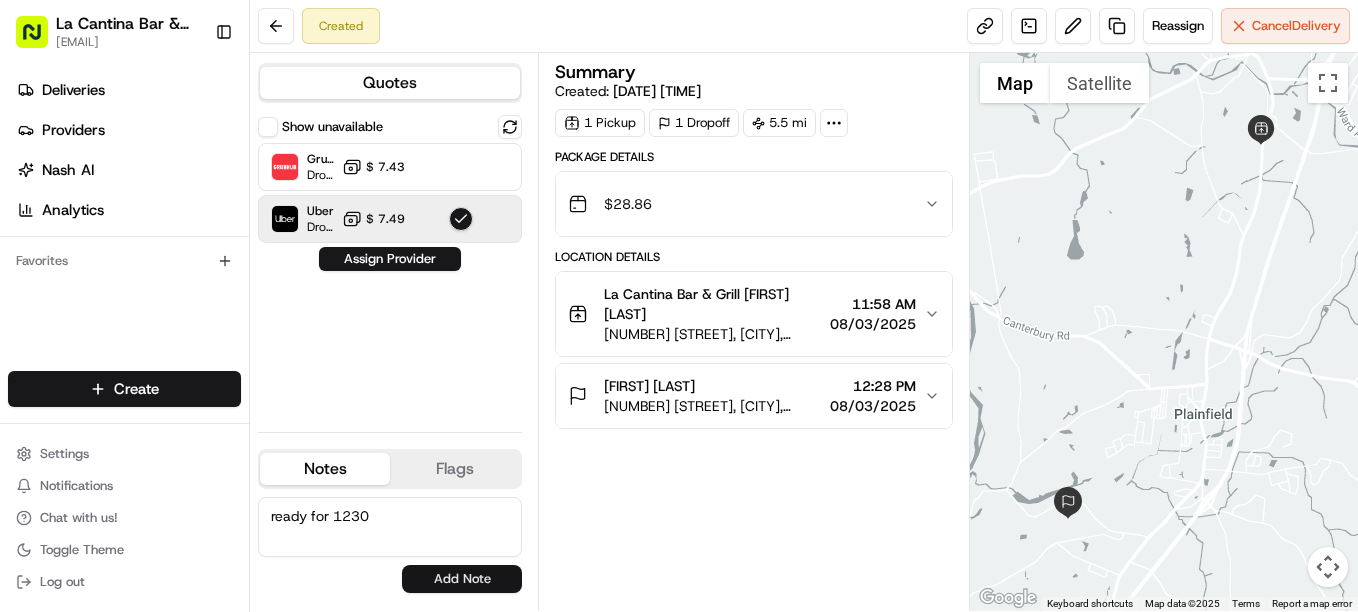 click on "Add Note" at bounding box center [462, 579] 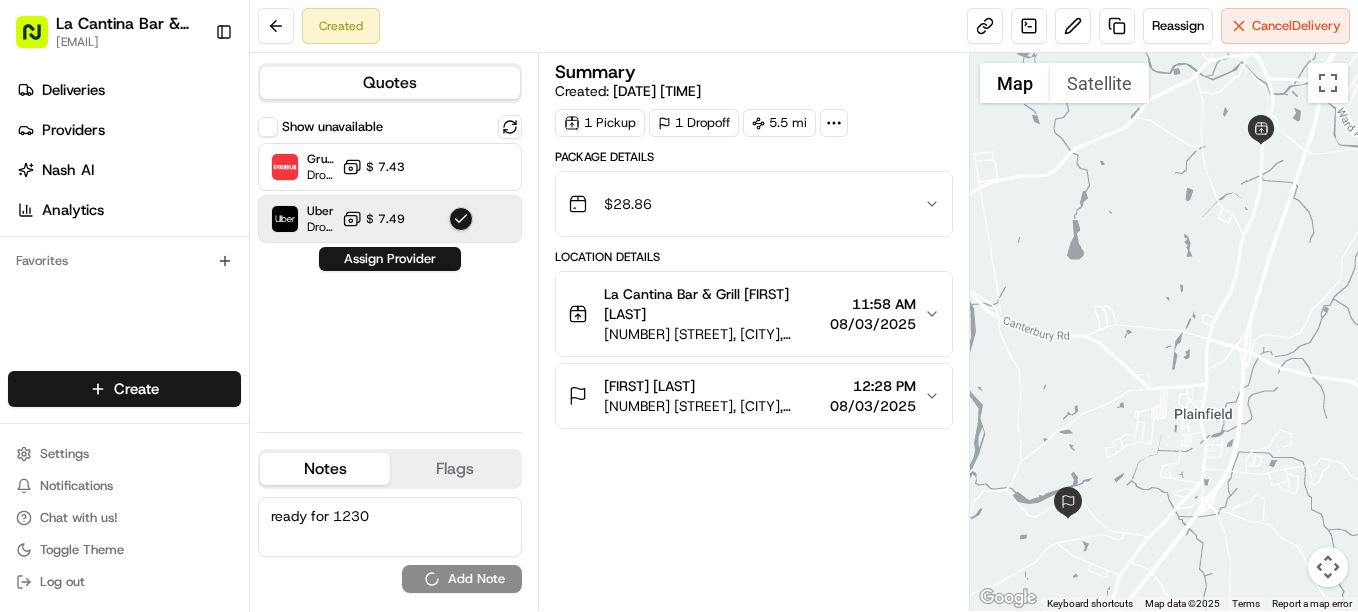 type 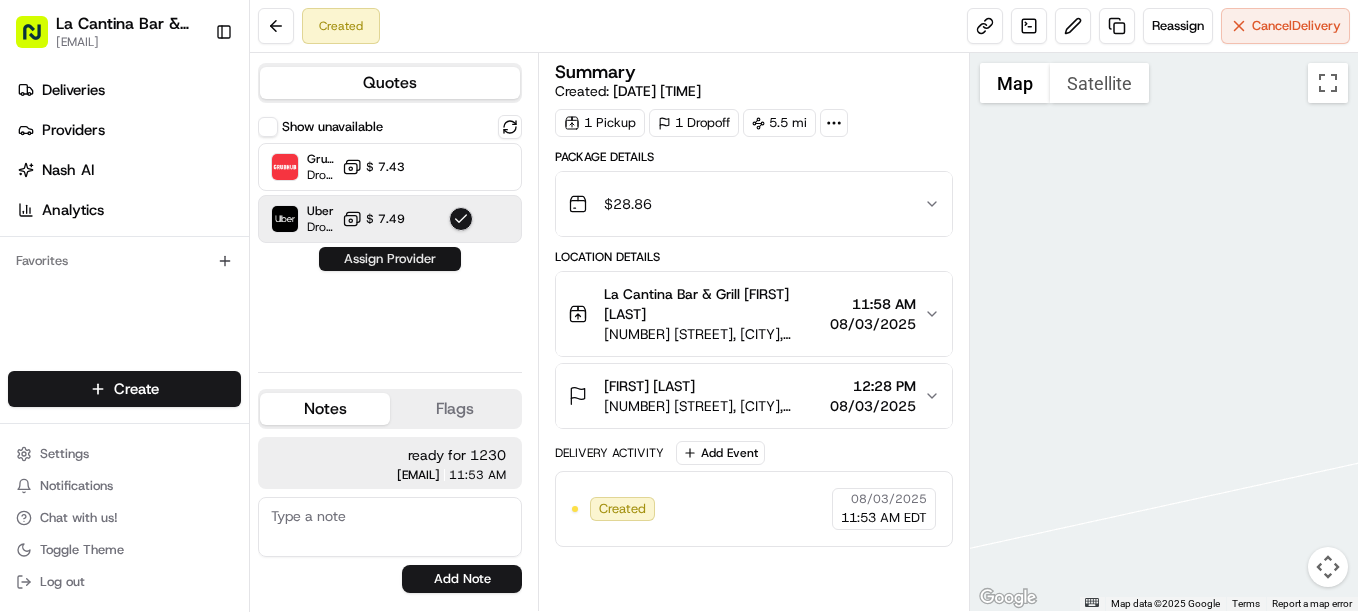 click on "Assign Provider" at bounding box center [390, 259] 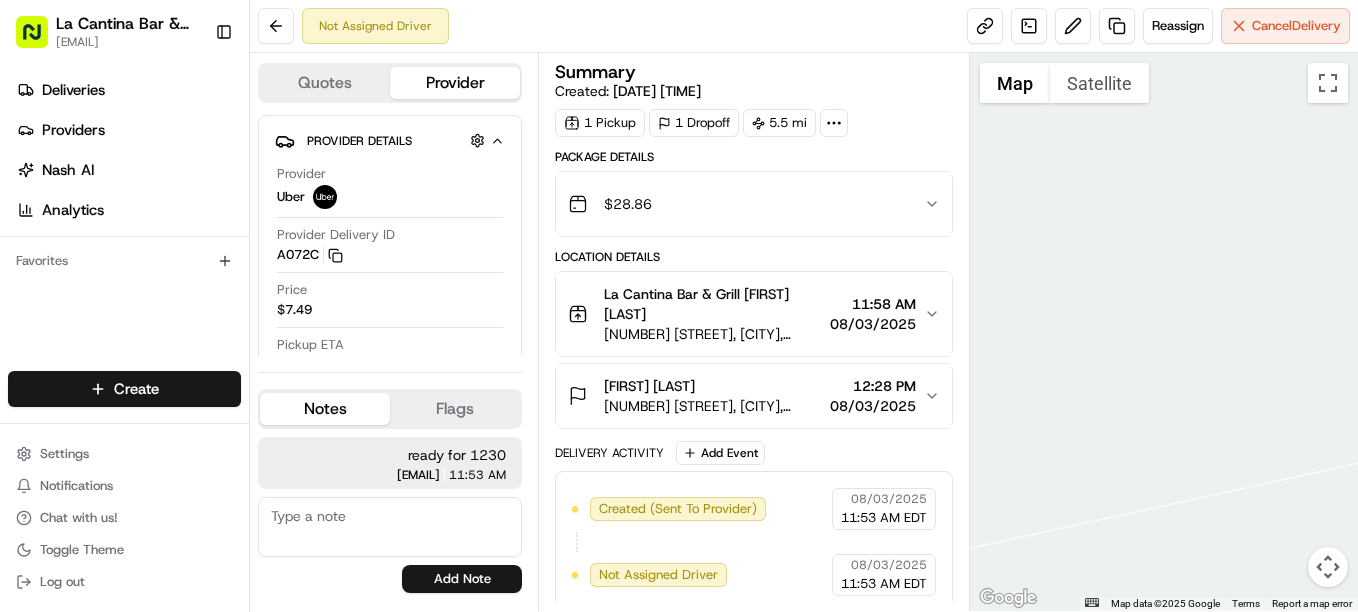 scroll, scrollTop: 12, scrollLeft: 0, axis: vertical 